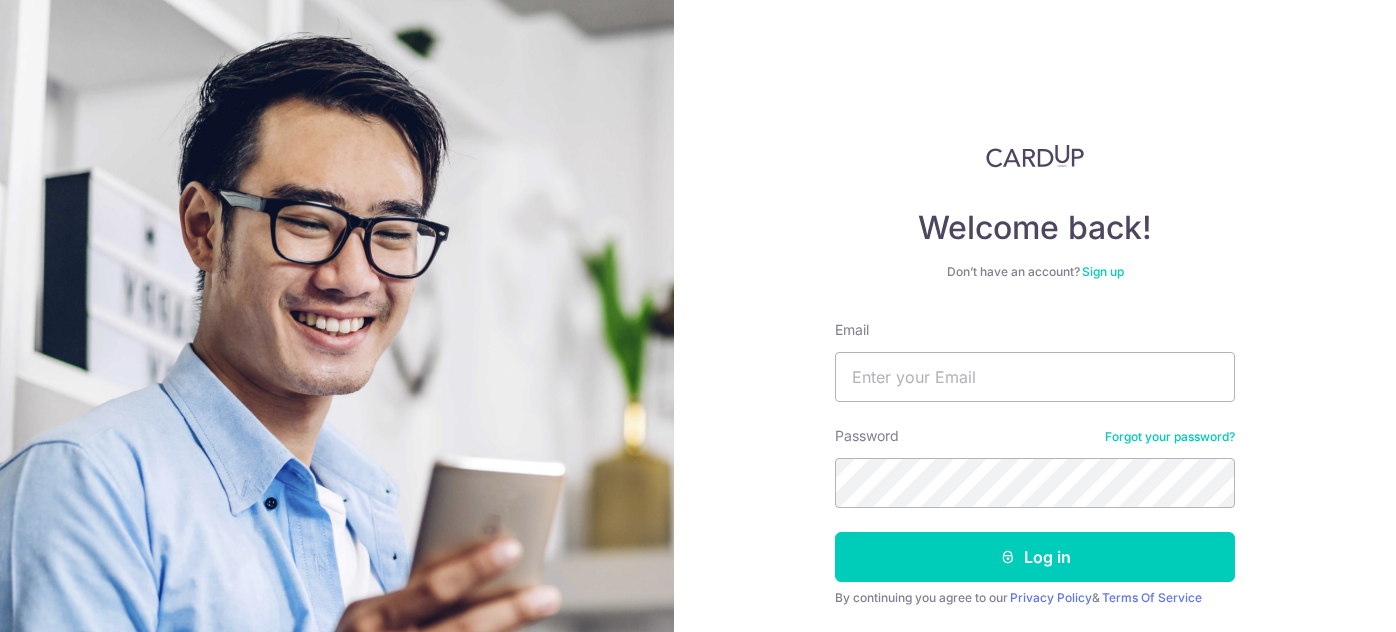 scroll, scrollTop: 0, scrollLeft: 0, axis: both 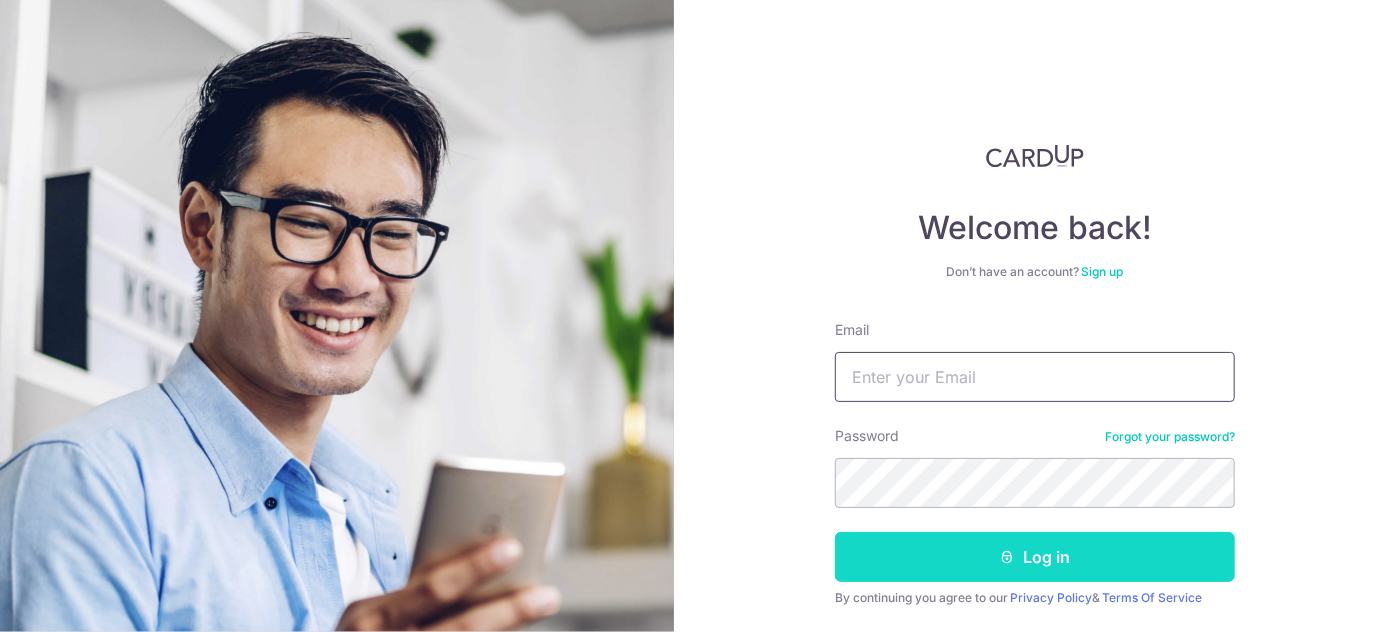 type on "[EMAIL_ADDRESS][DOMAIN_NAME]" 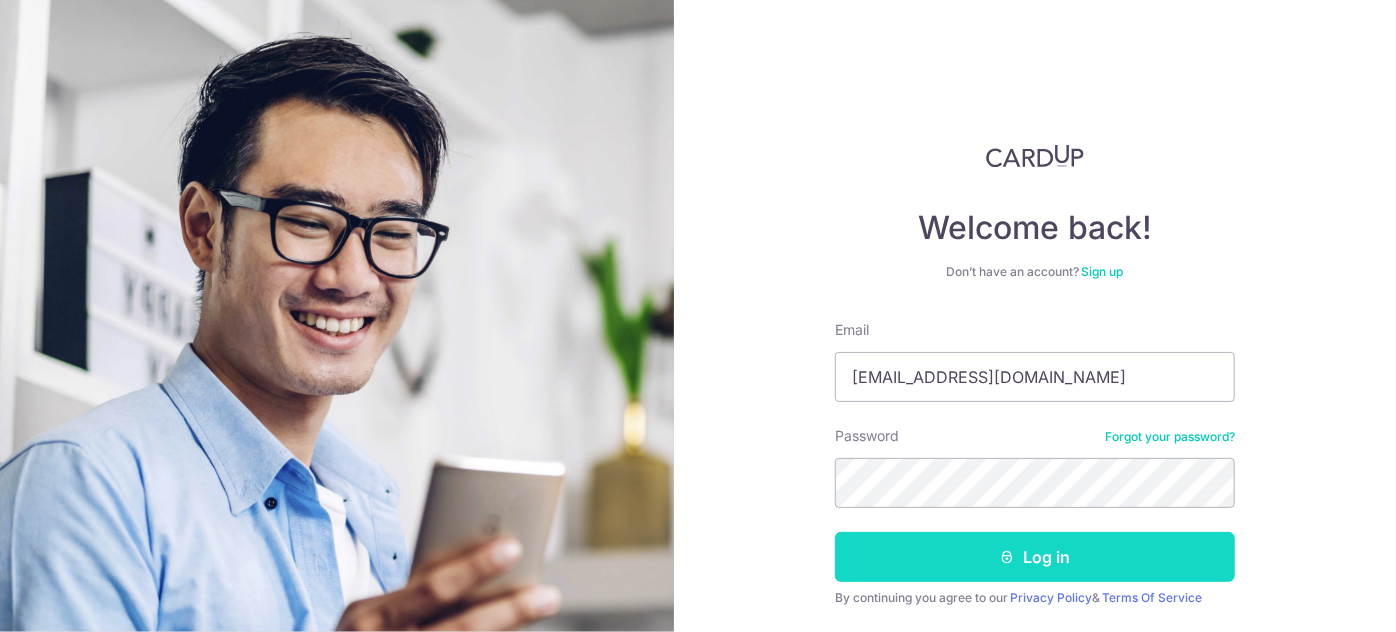 click on "Log in" at bounding box center (1035, 557) 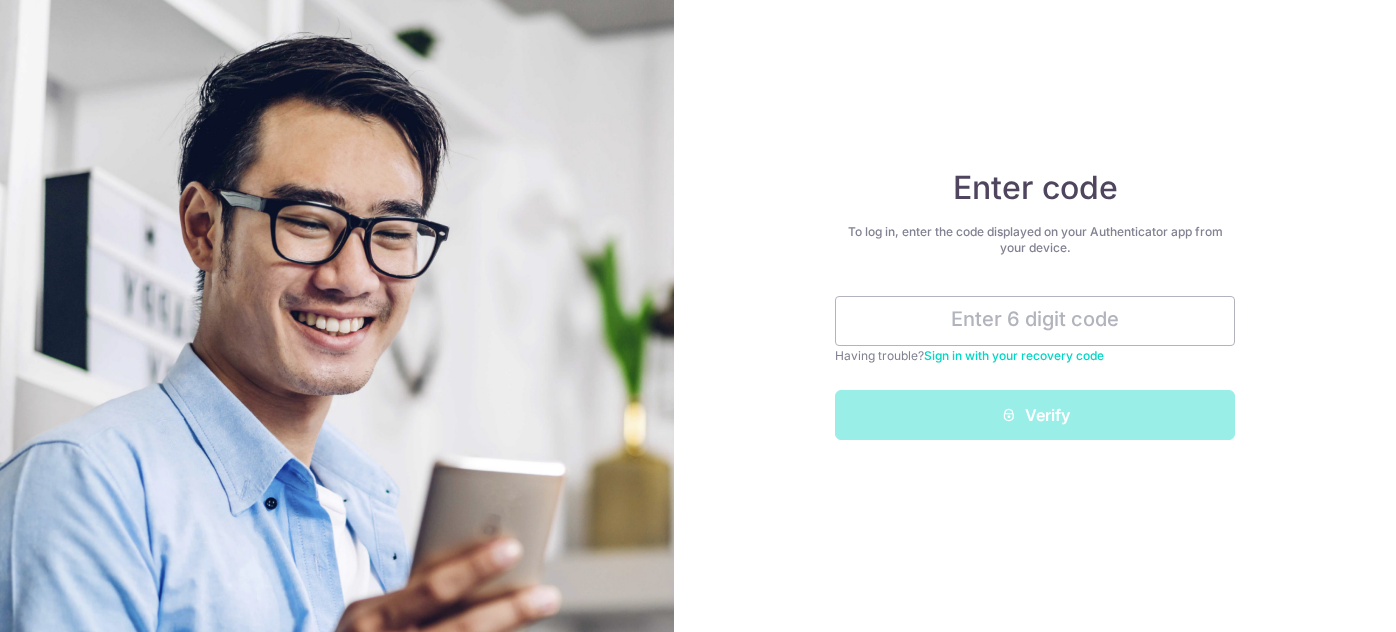 scroll, scrollTop: 0, scrollLeft: 0, axis: both 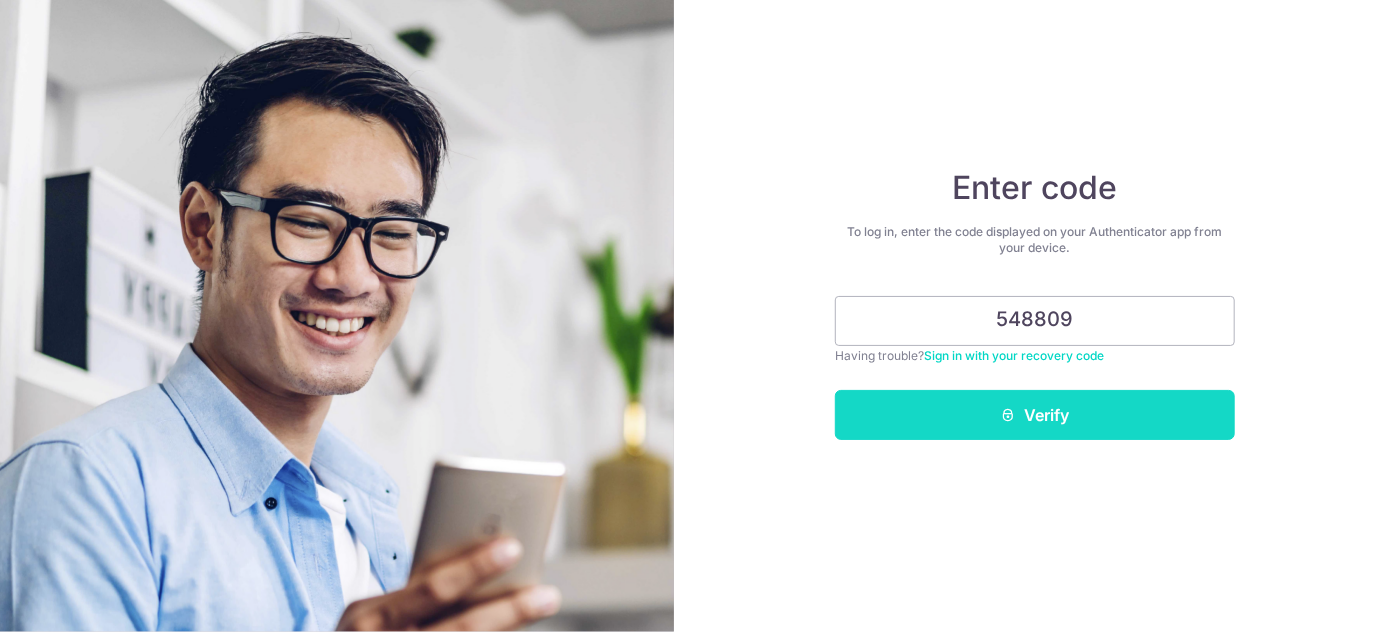 type on "548809" 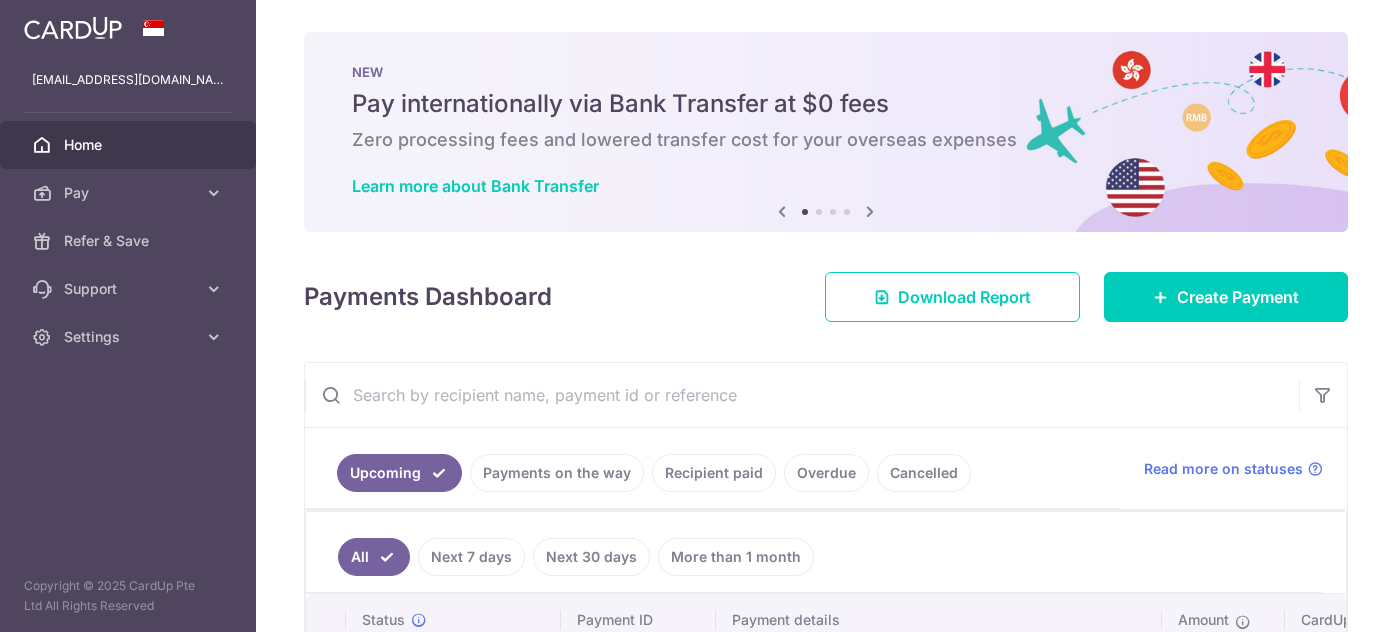 scroll, scrollTop: 0, scrollLeft: 0, axis: both 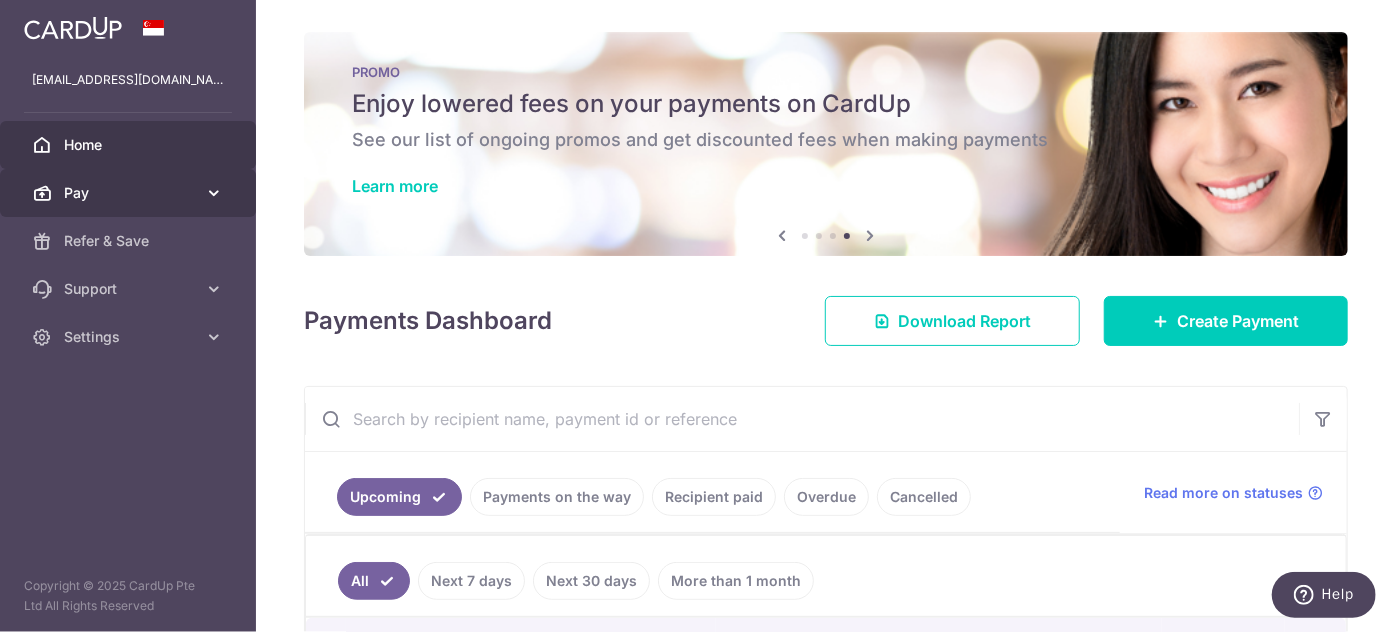 click at bounding box center [214, 193] 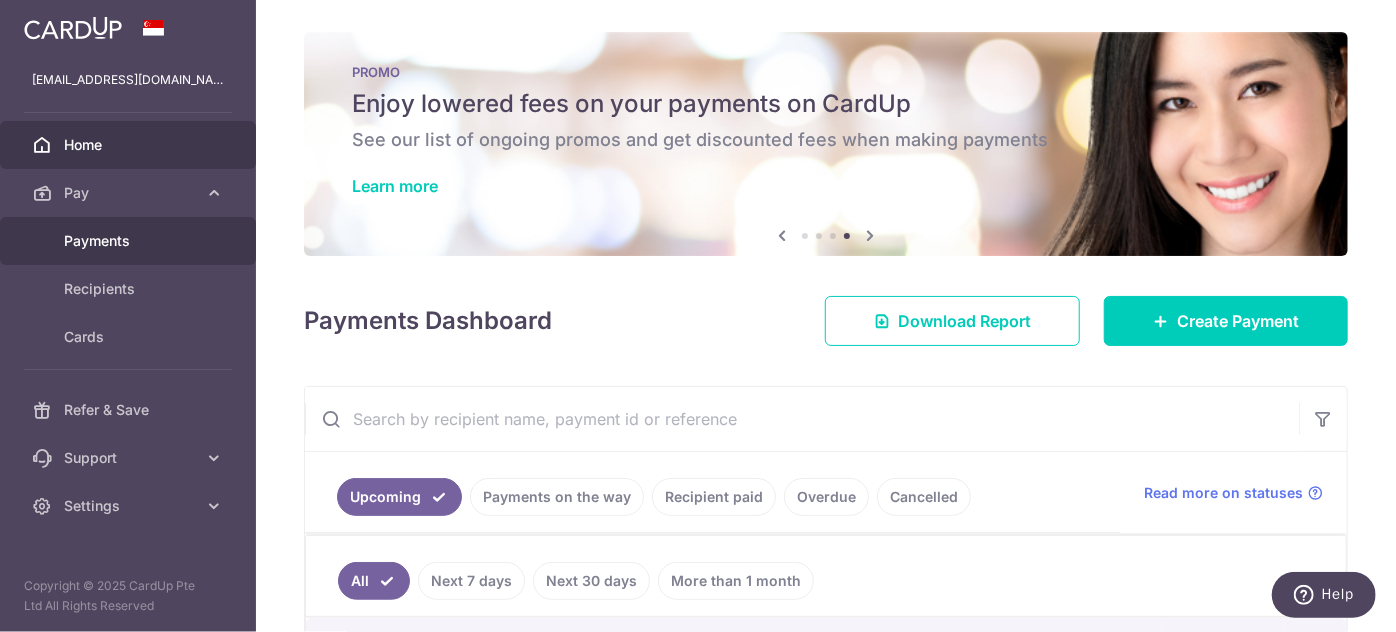 click on "Payments" at bounding box center (130, 241) 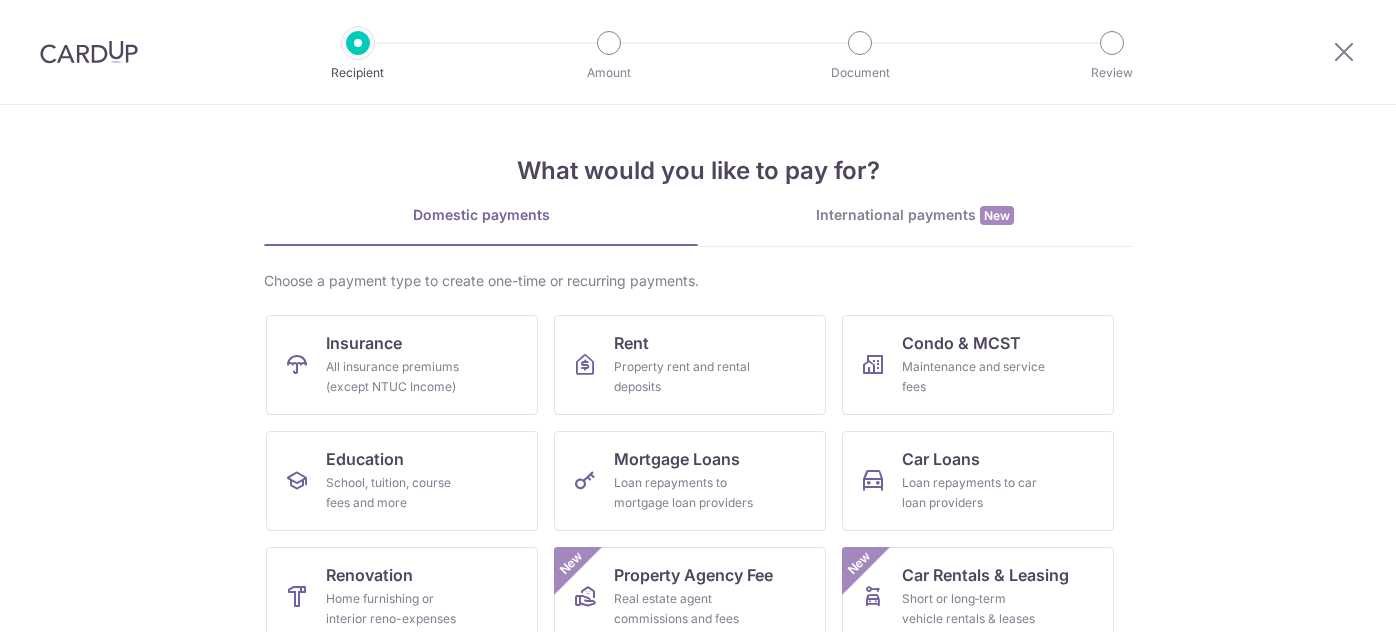 scroll, scrollTop: 0, scrollLeft: 0, axis: both 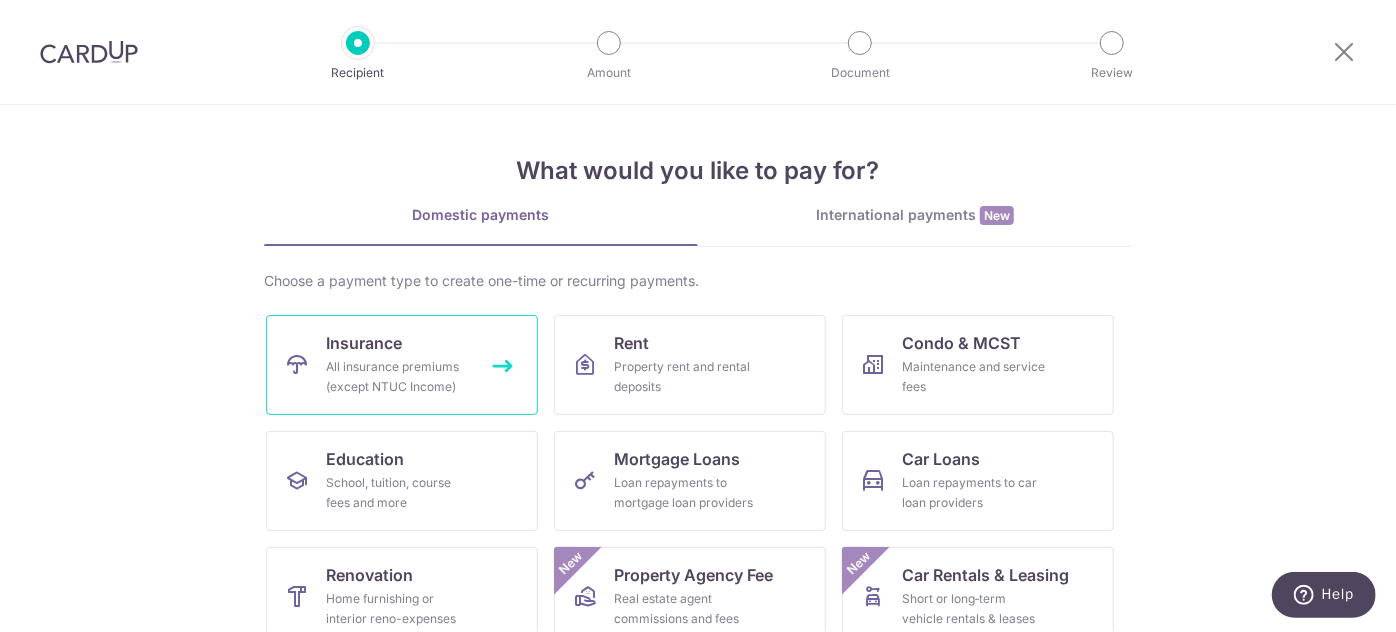 click on "All insurance premiums (except NTUC Income)" at bounding box center [398, 377] 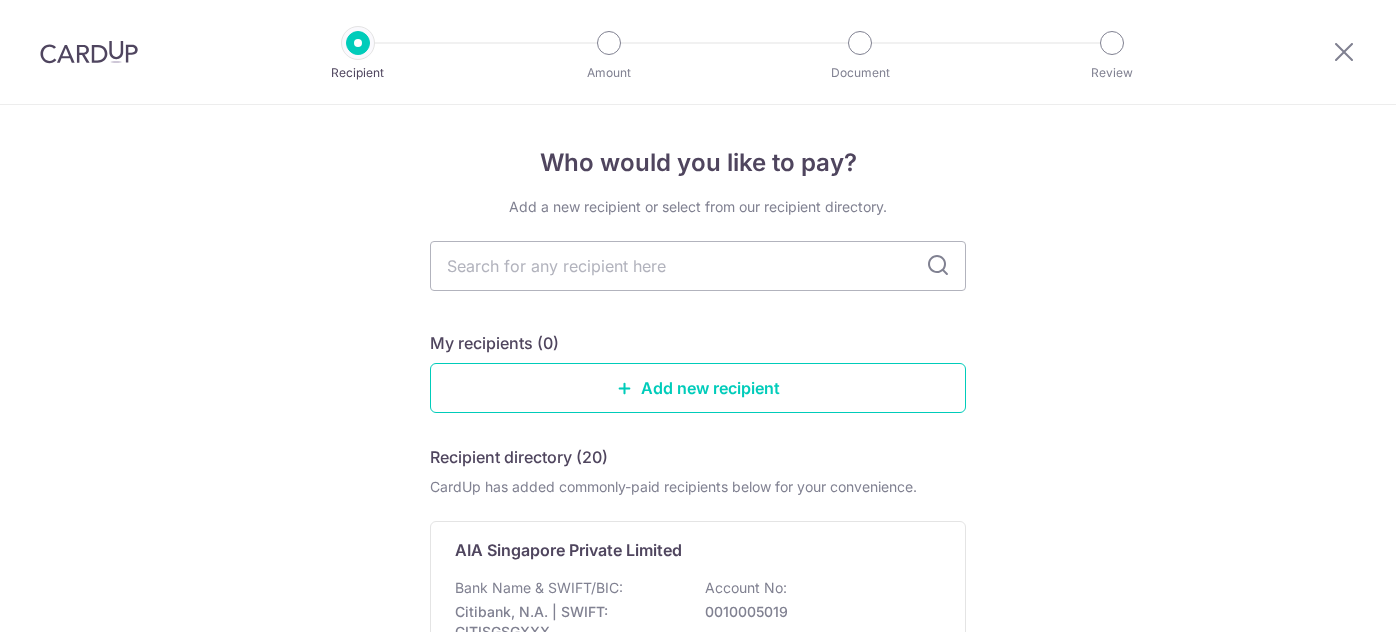 scroll, scrollTop: 0, scrollLeft: 0, axis: both 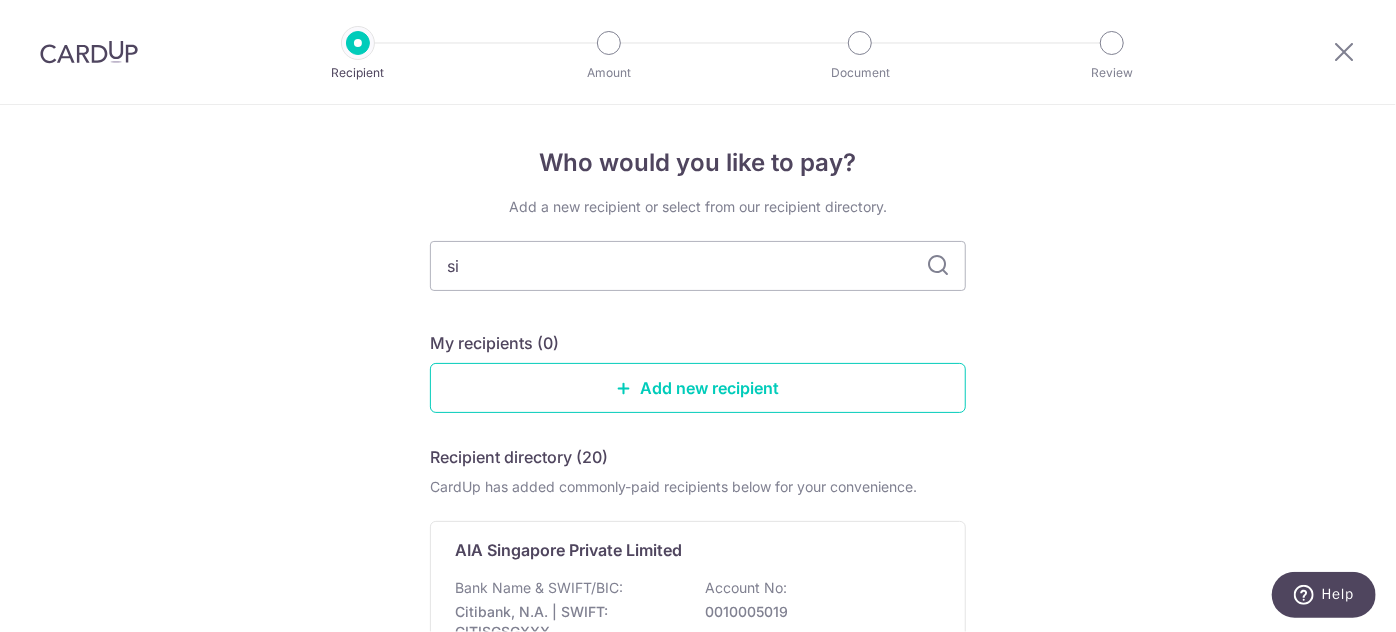 type on "s" 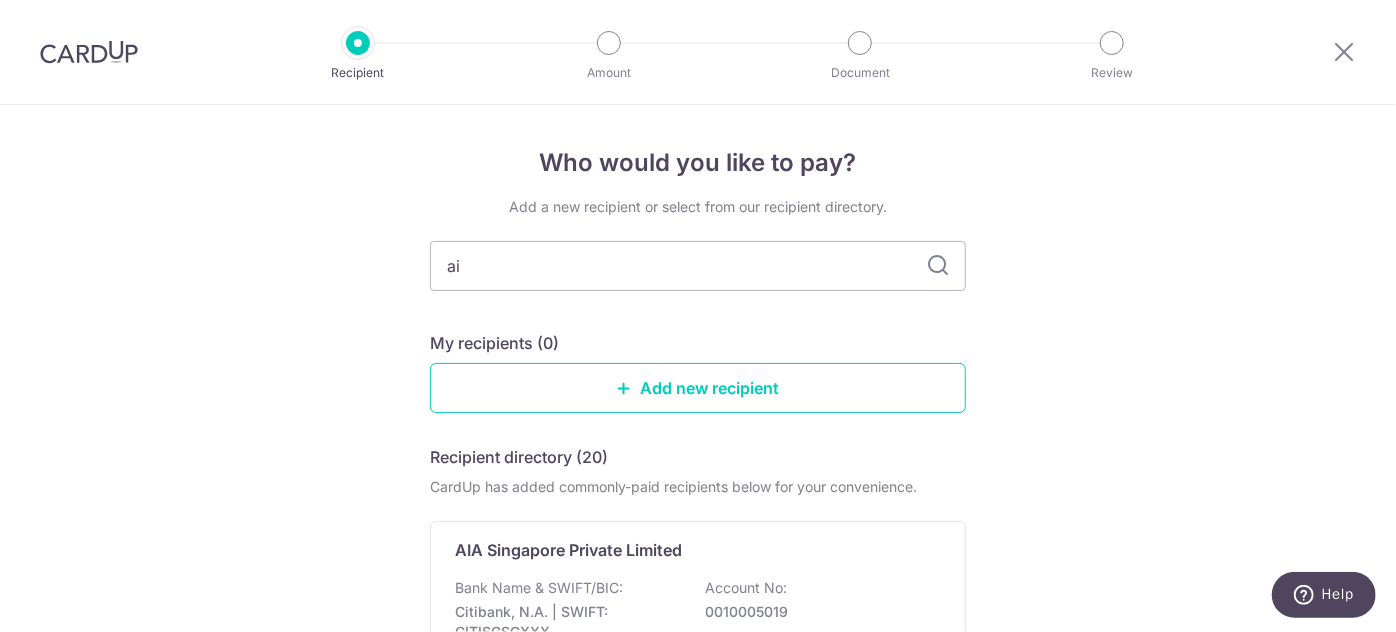type on "aia" 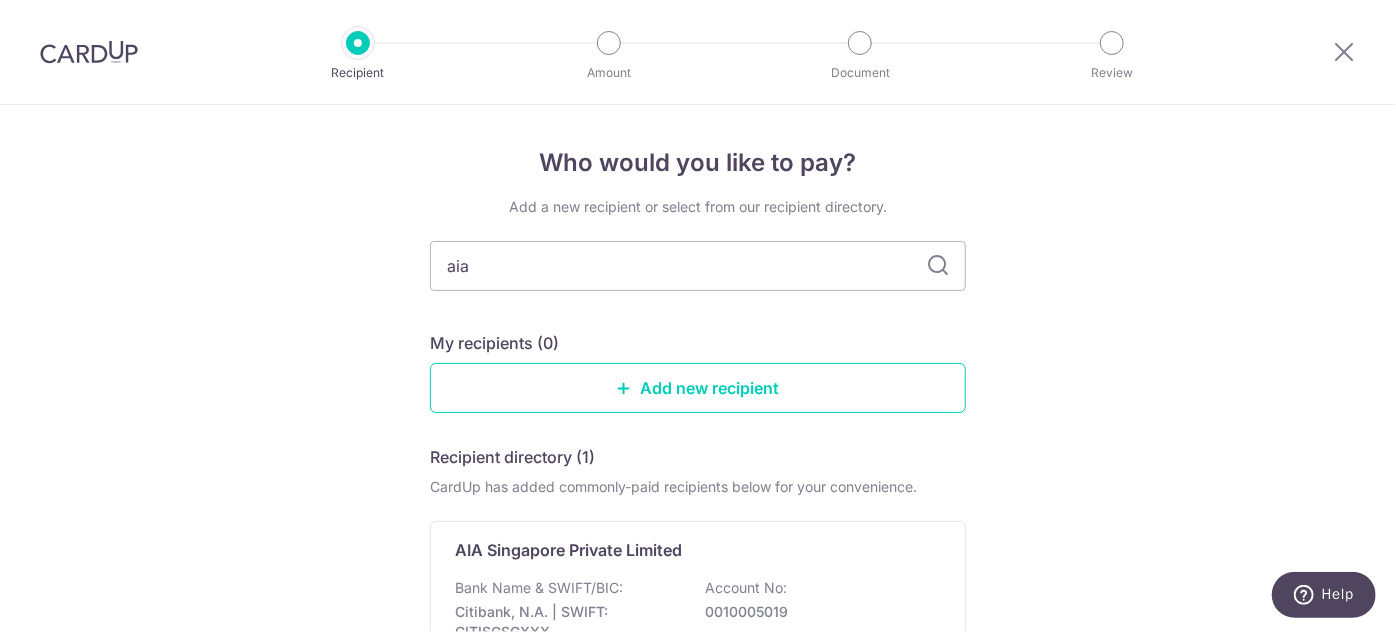 click at bounding box center (938, 266) 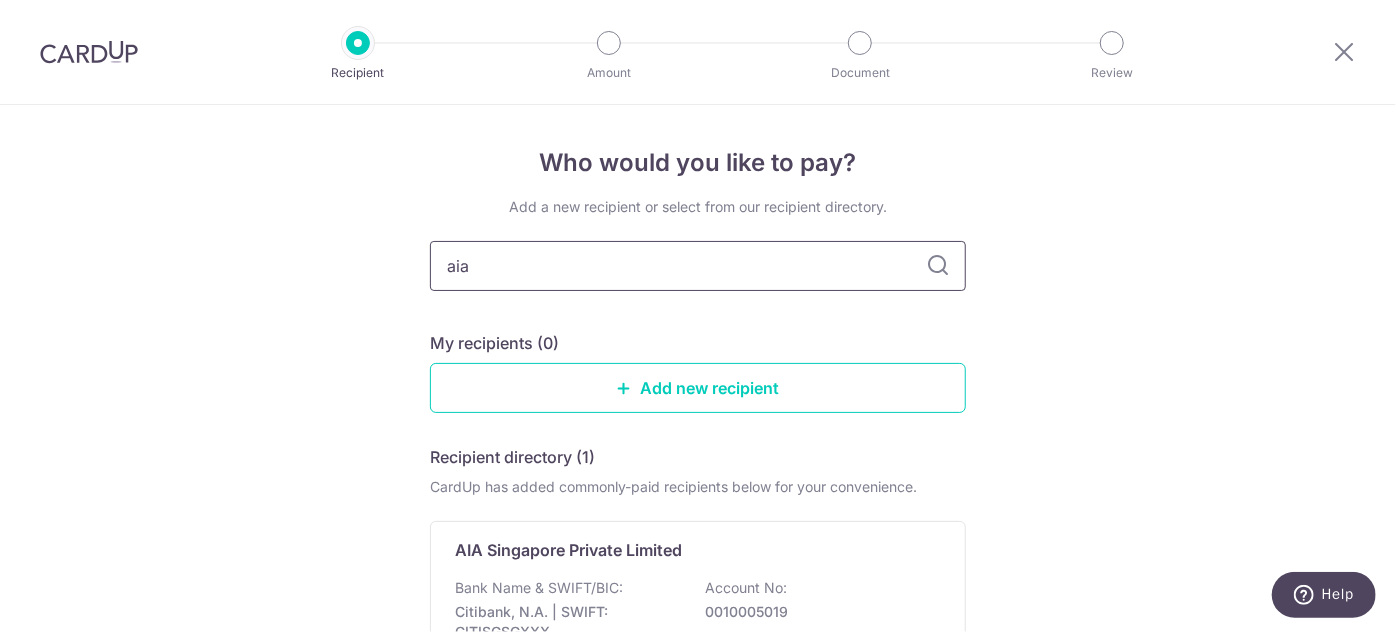 click on "aia" at bounding box center [698, 266] 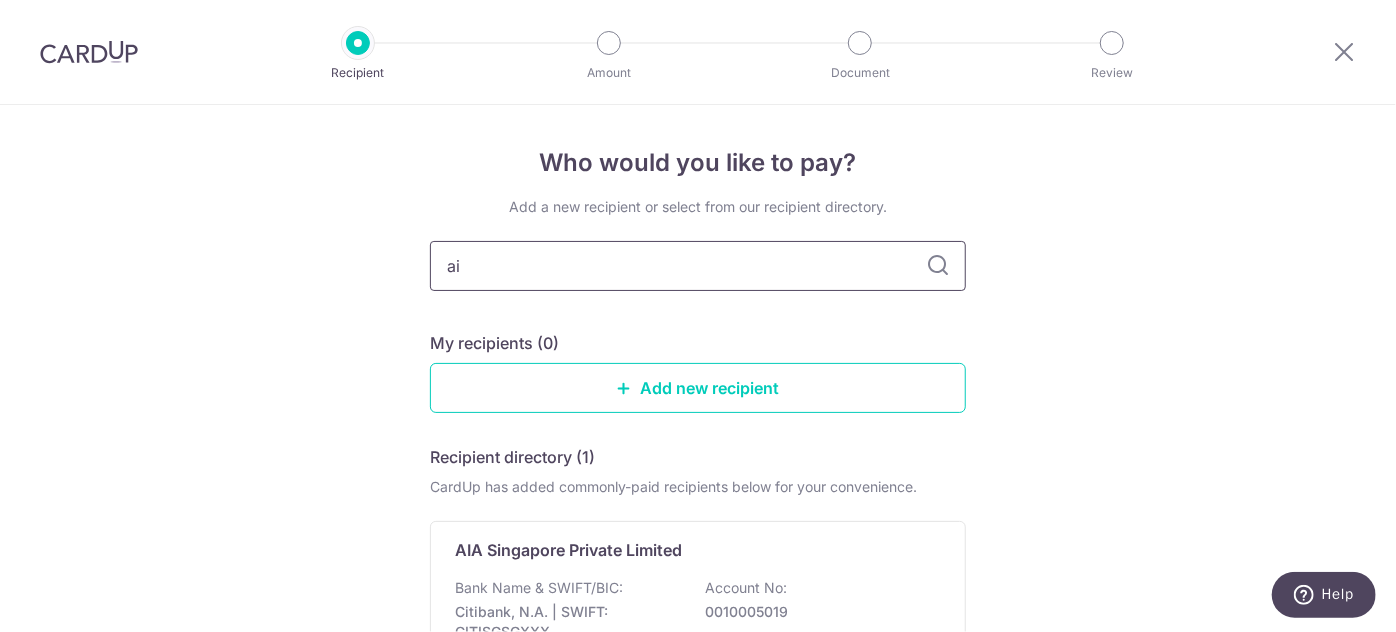 type on "a" 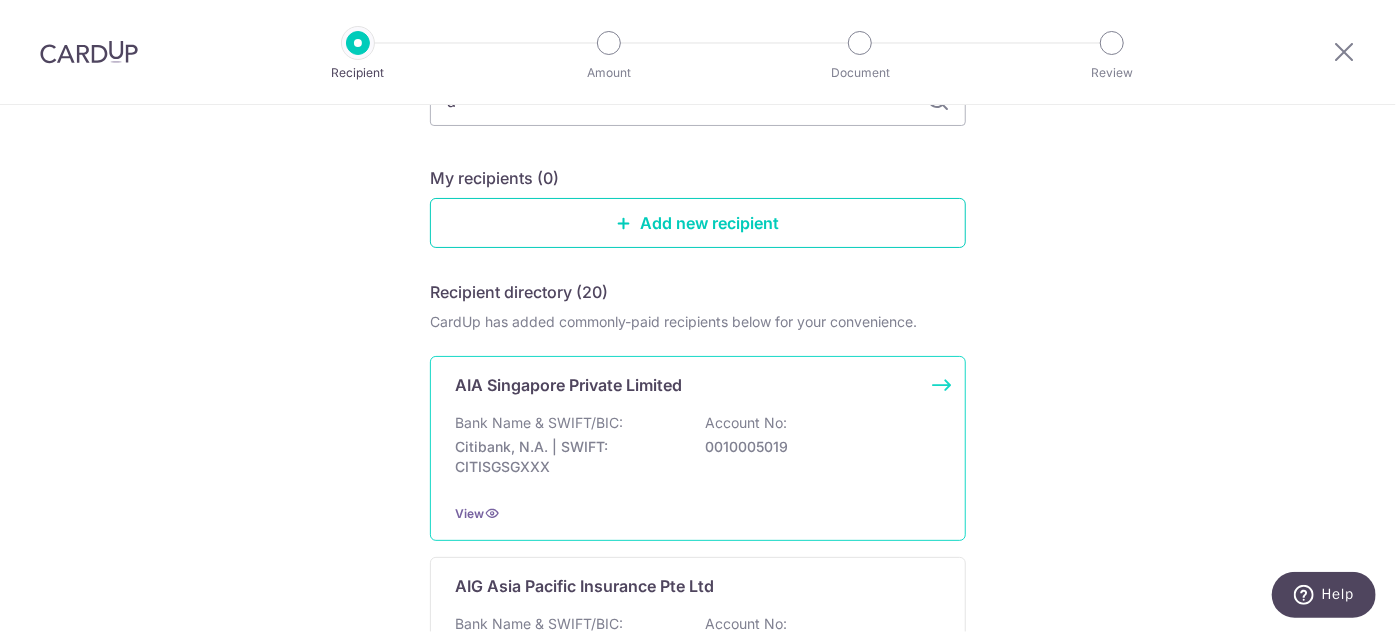 scroll, scrollTop: 212, scrollLeft: 0, axis: vertical 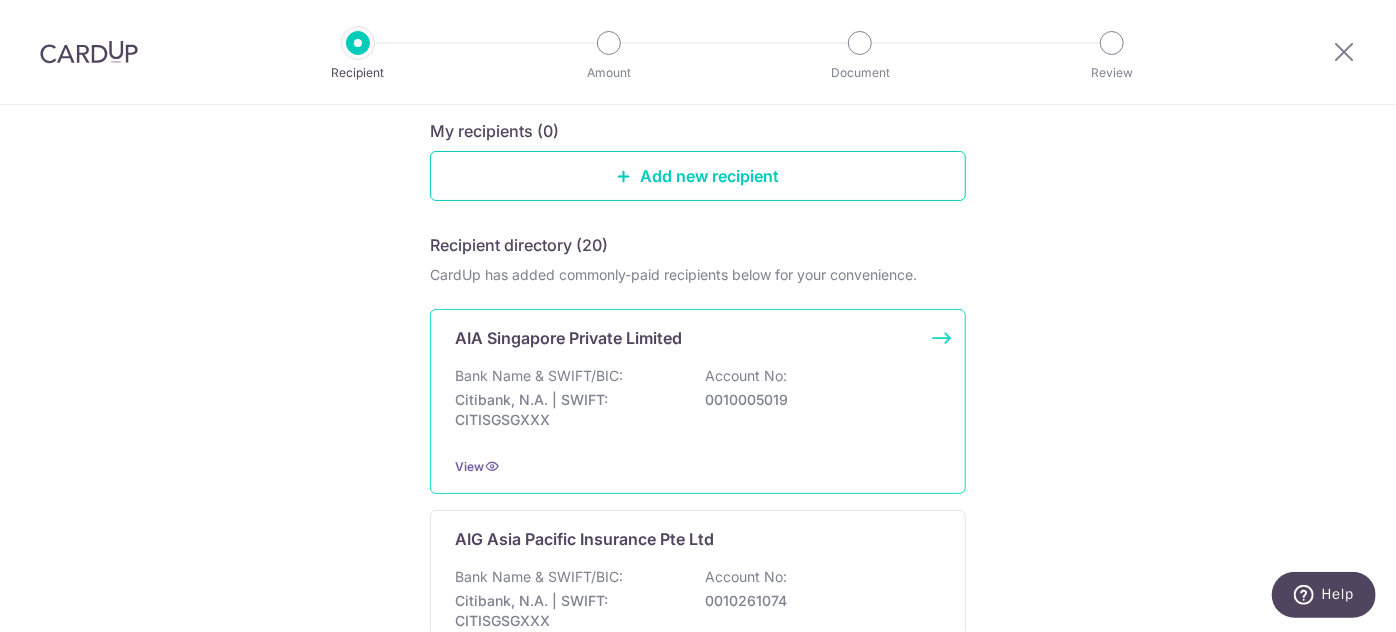 click on "AIA Singapore Private Limited" at bounding box center (568, 338) 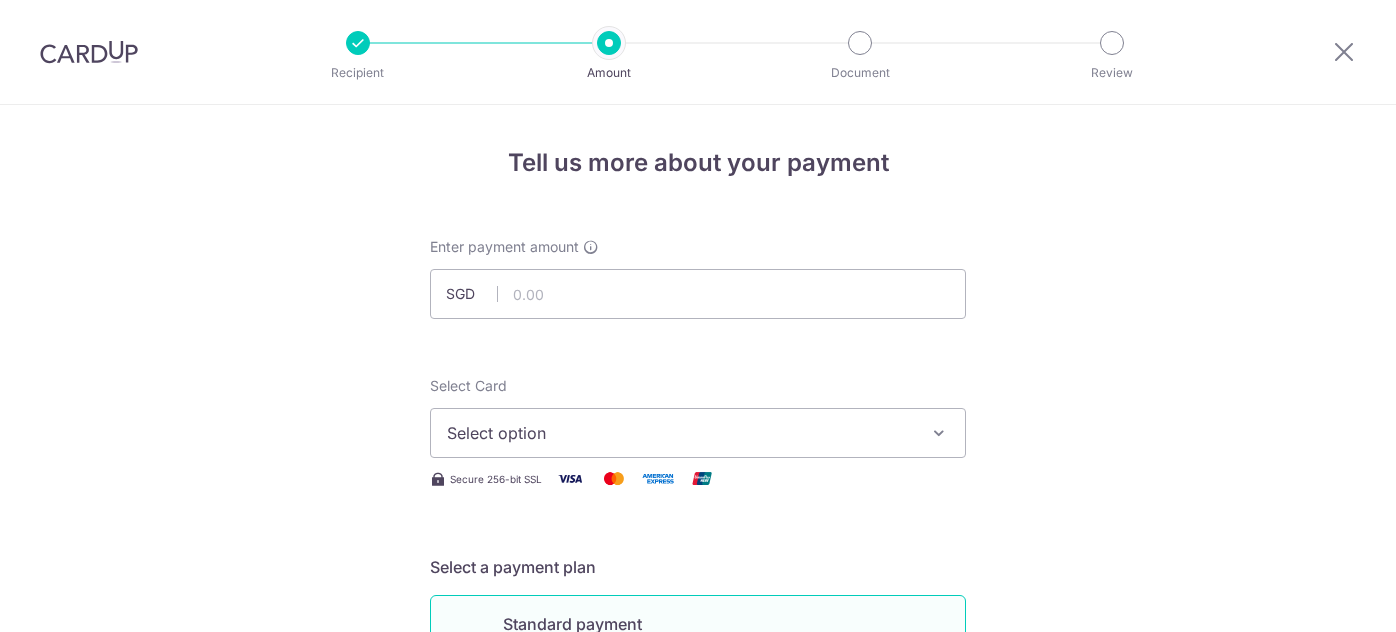 scroll, scrollTop: 0, scrollLeft: 0, axis: both 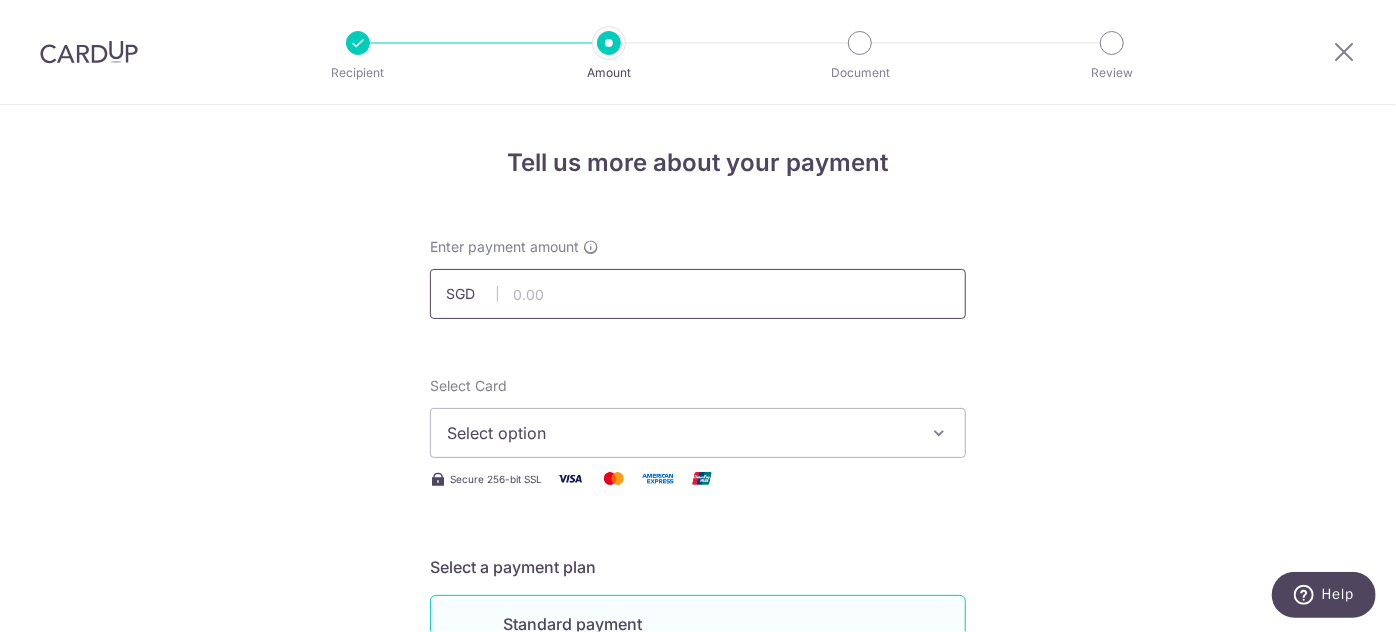 click at bounding box center [698, 294] 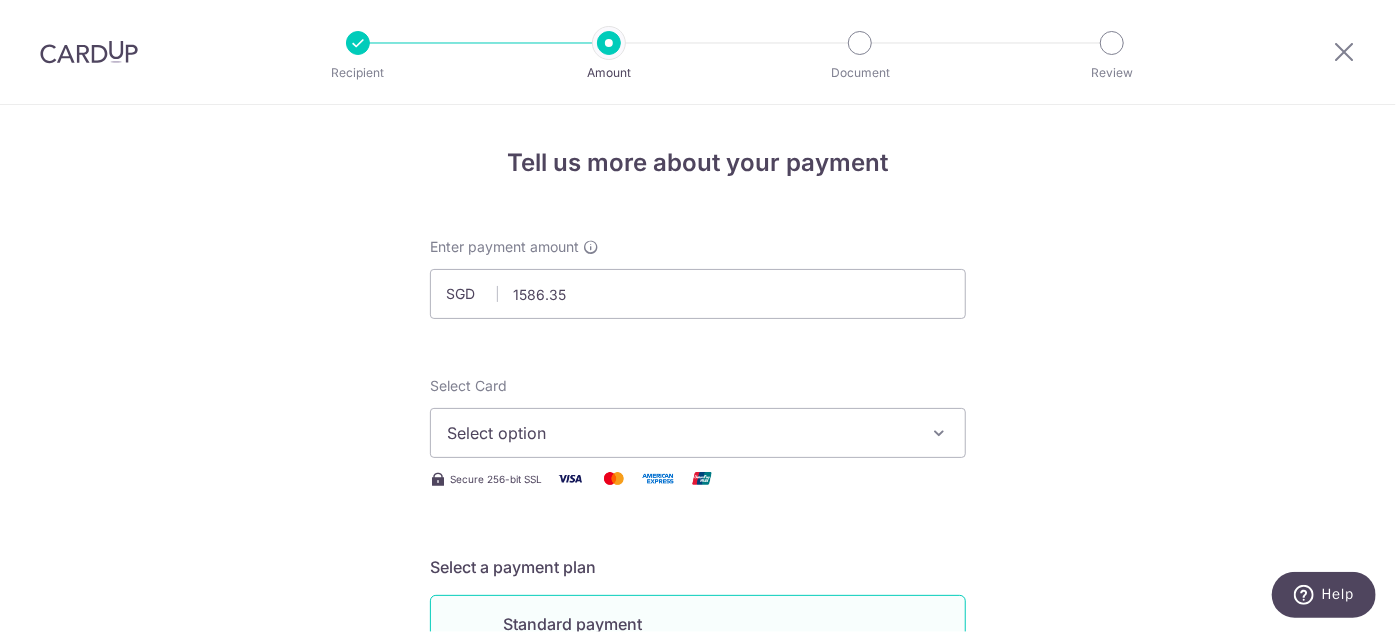 type on "1,586.35" 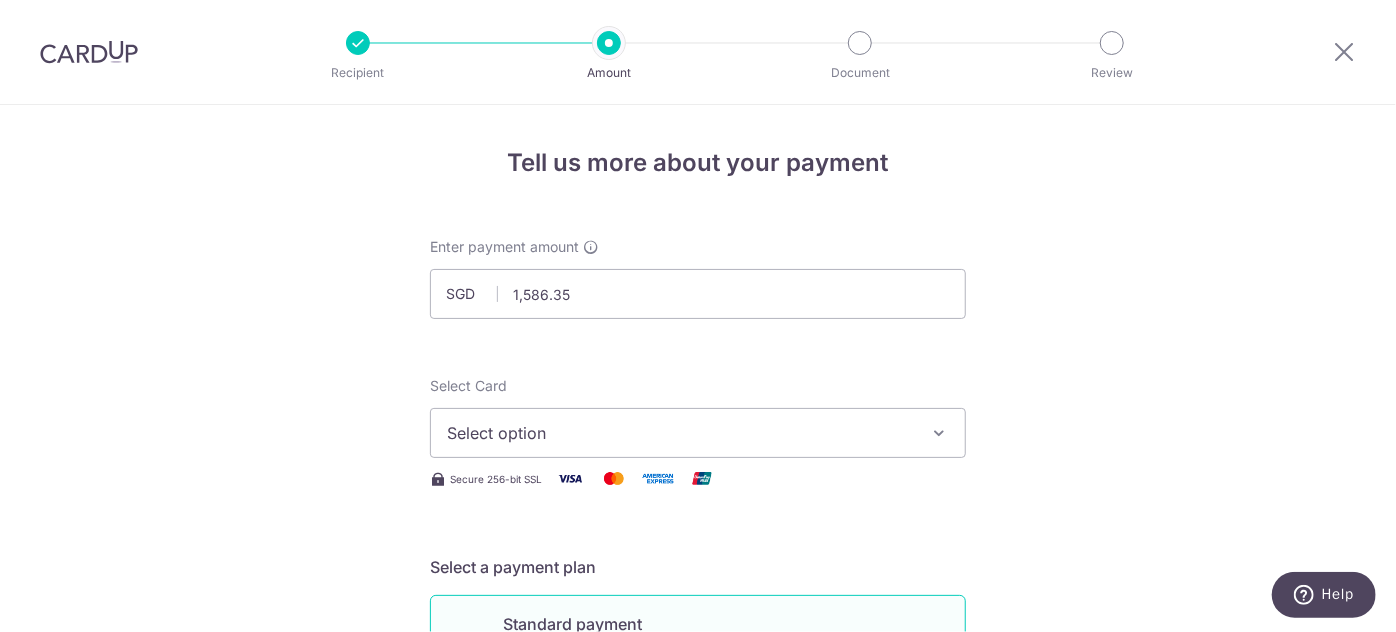 click on "Enter payment amount
SGD
1,586.35
1586.35
Select Card
Select option
Add credit card
Your Cards
**** 6577
**** 0518
Secure 256-bit SSL
Text
New card details
Card
Secure 256-bit SSL" at bounding box center (698, 1028) 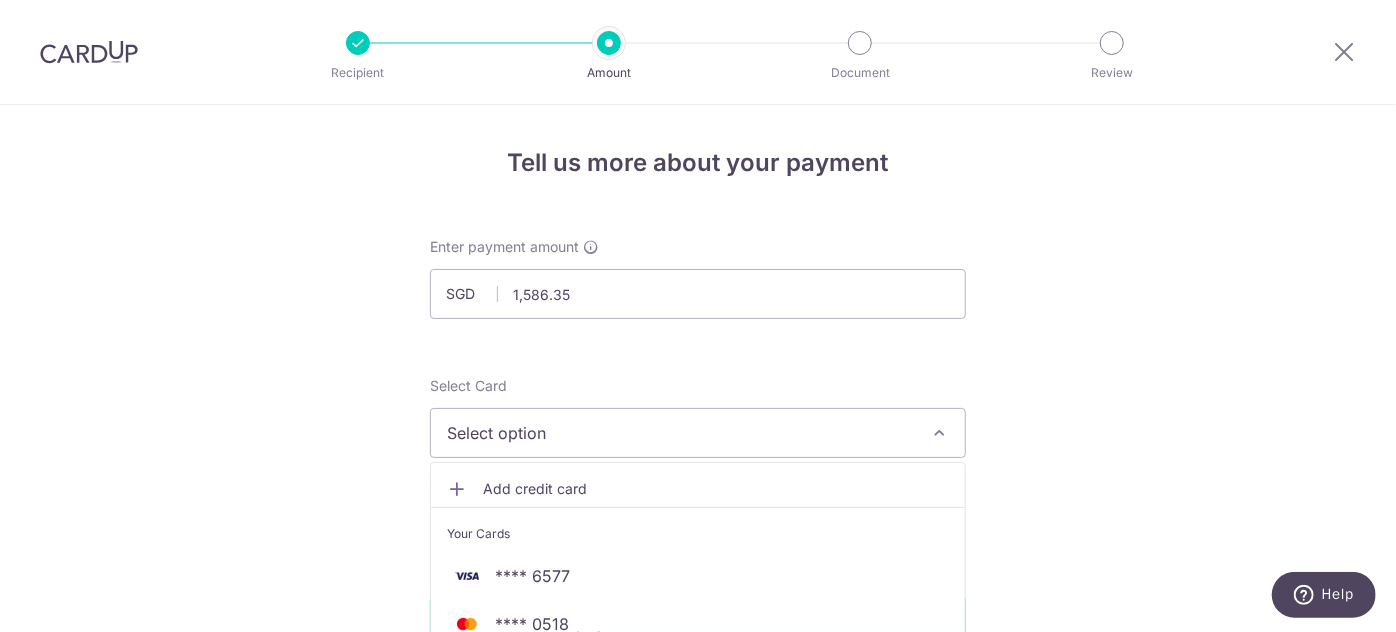 click on "Tell us more about your payment
Enter payment amount
SGD
1,586.35
1586.35
Select Card
Select option
Add credit card
Your Cards
**** 6577
**** 0518
Secure 256-bit SSL
Text
New card details
Card" at bounding box center (698, 1009) 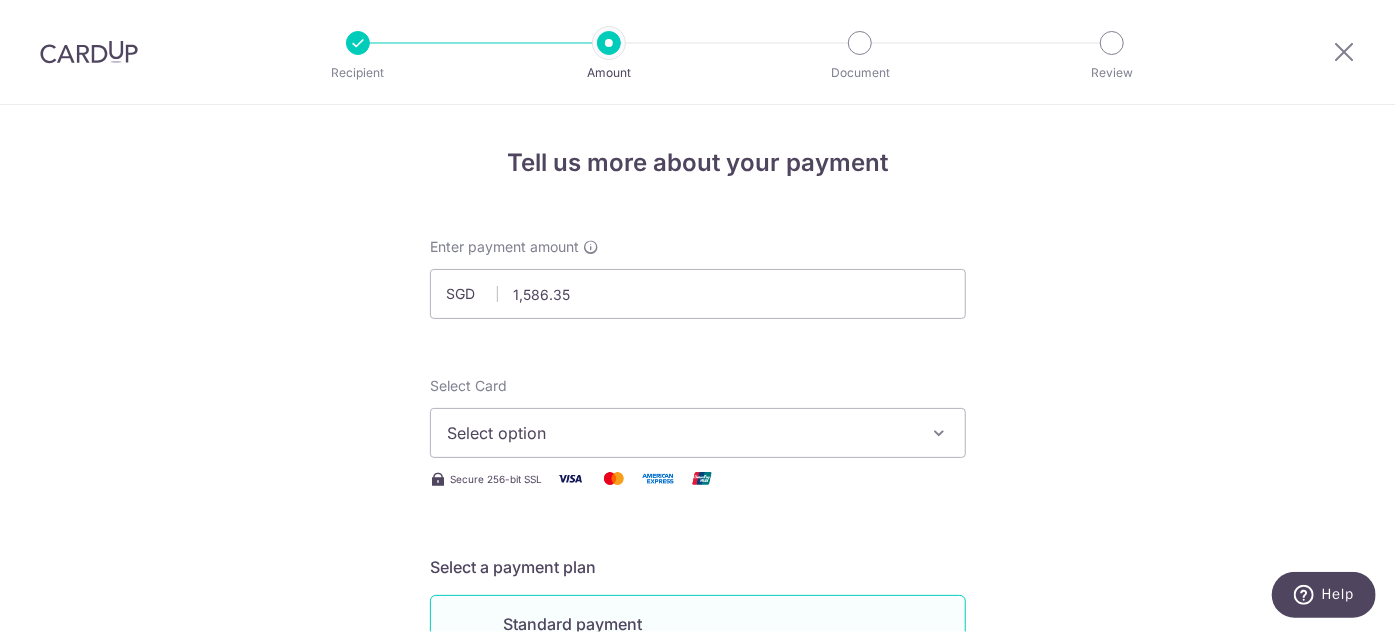 click on "Select option" at bounding box center [680, 433] 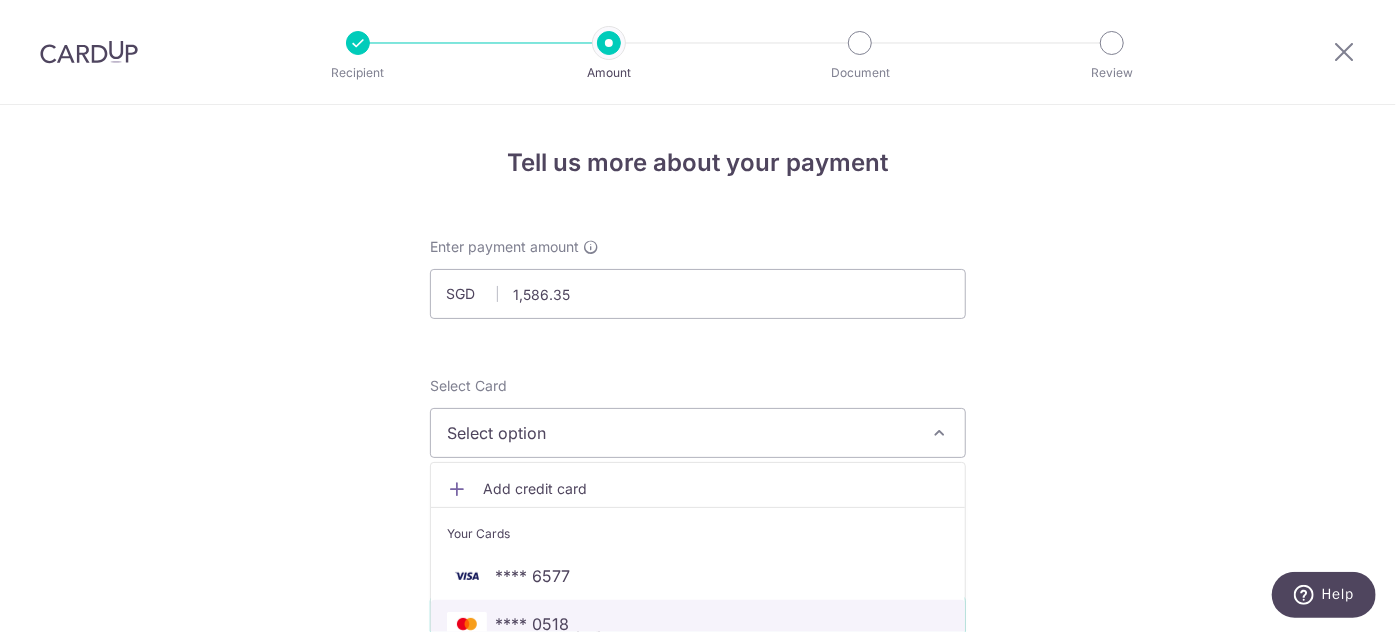 drag, startPoint x: 554, startPoint y: 623, endPoint x: 509, endPoint y: 607, distance: 47.759815 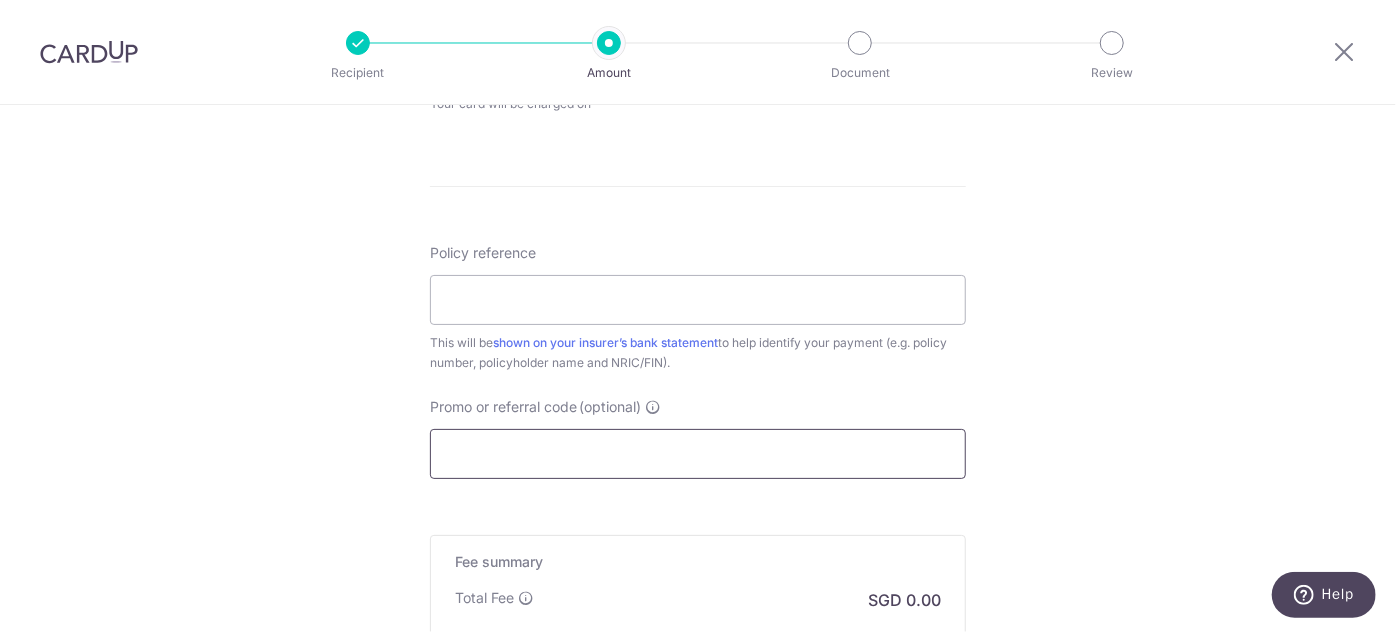 scroll, scrollTop: 1060, scrollLeft: 0, axis: vertical 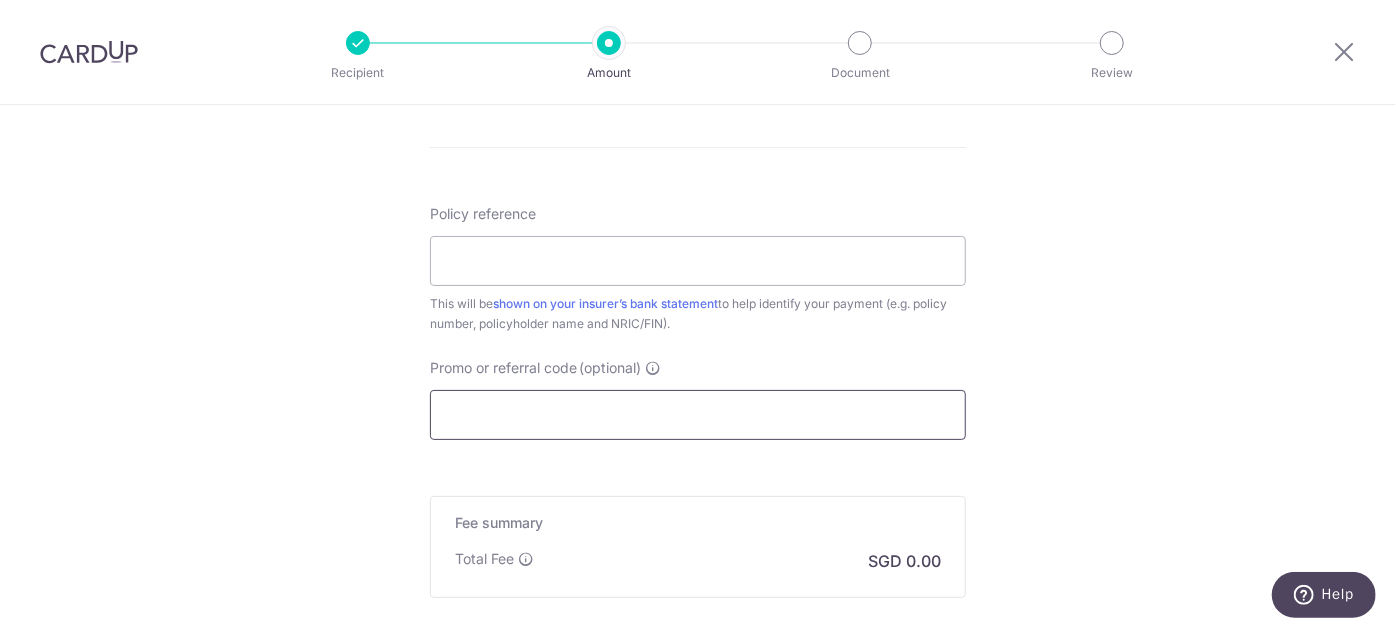 click on "Promo or referral code
(optional)" at bounding box center (698, 415) 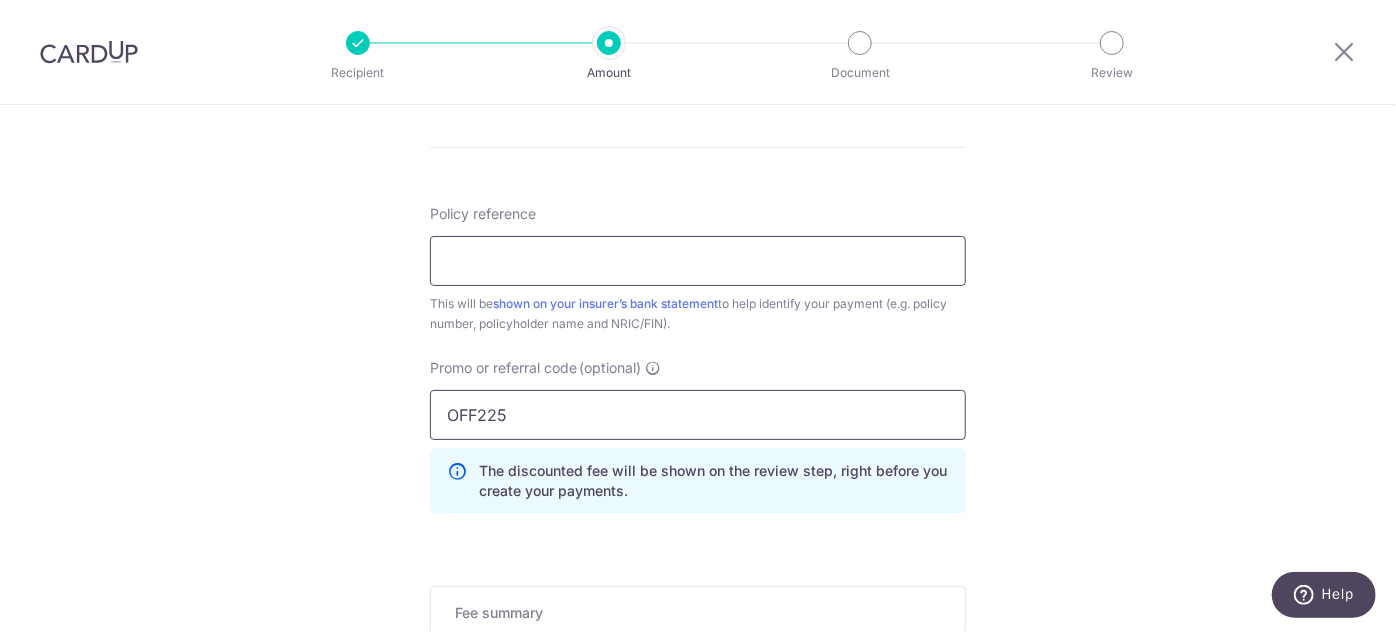 type on "OFF225" 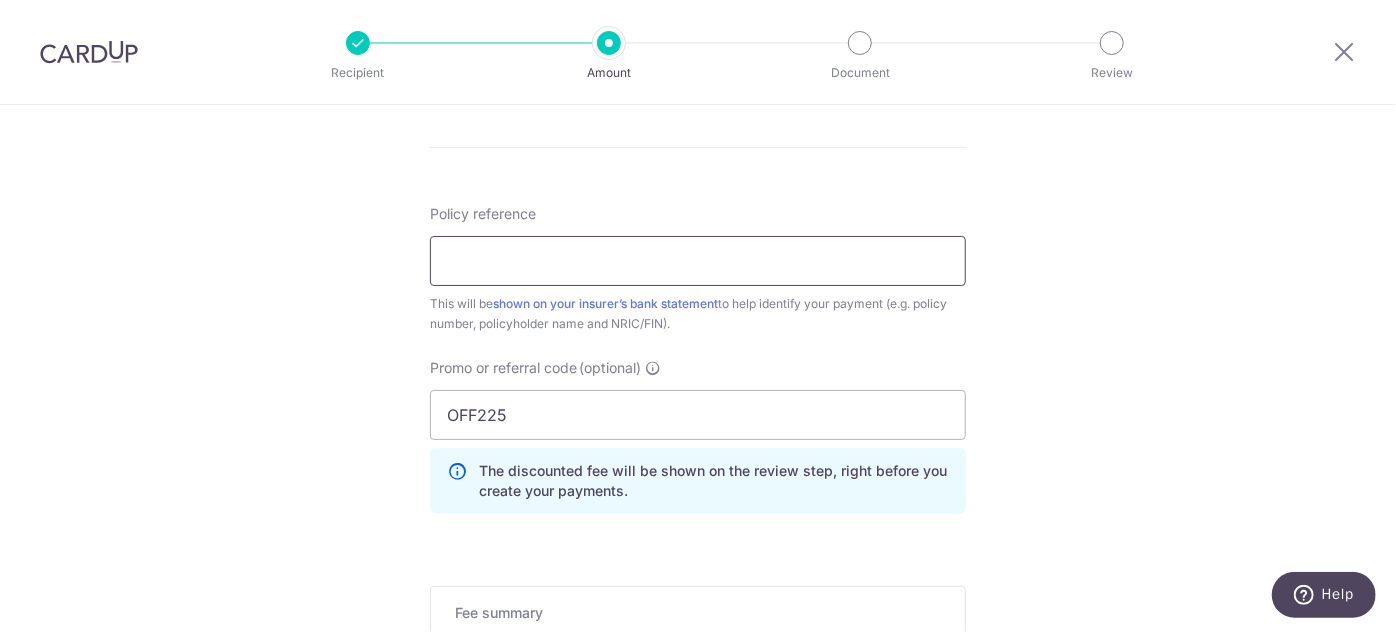 click on "Policy reference" at bounding box center (698, 261) 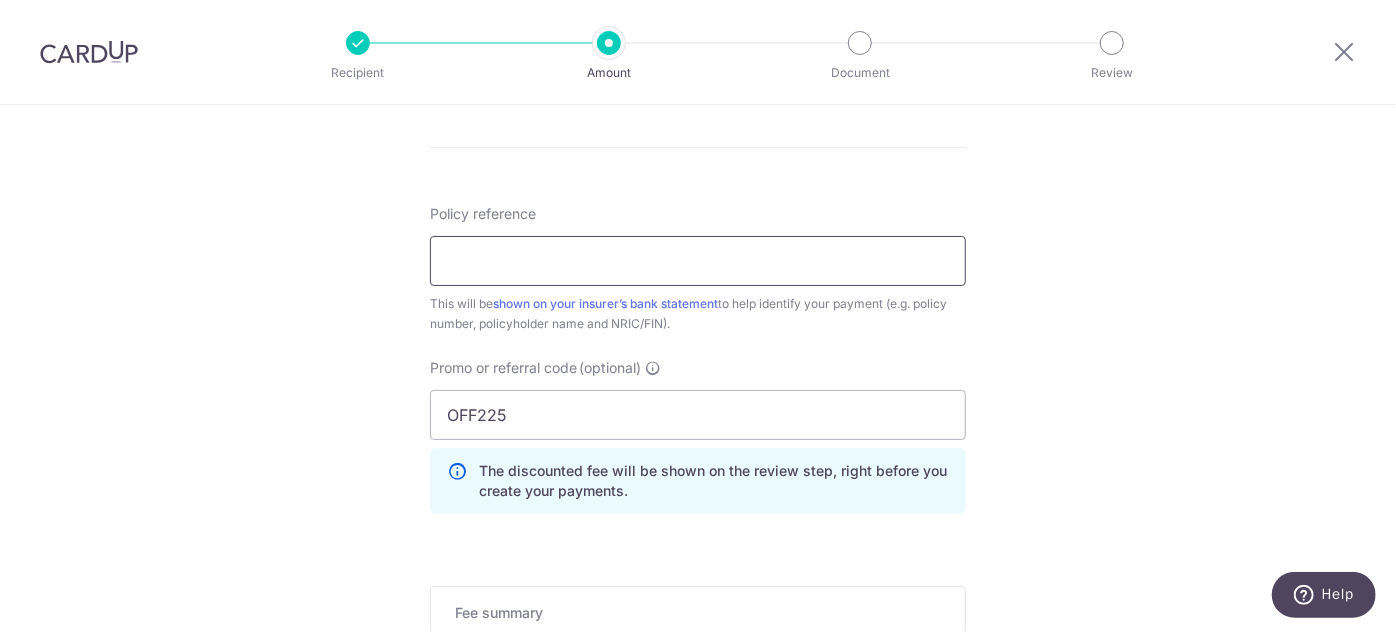 type on "L545571832" 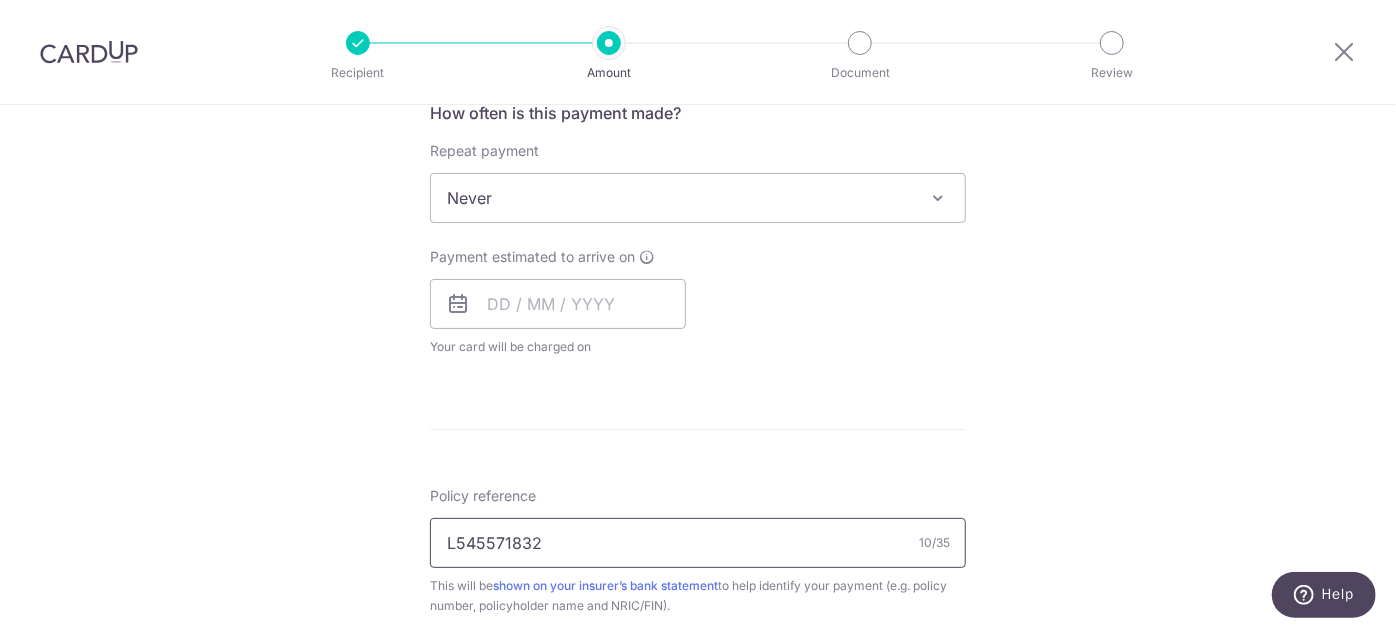 scroll, scrollTop: 731, scrollLeft: 0, axis: vertical 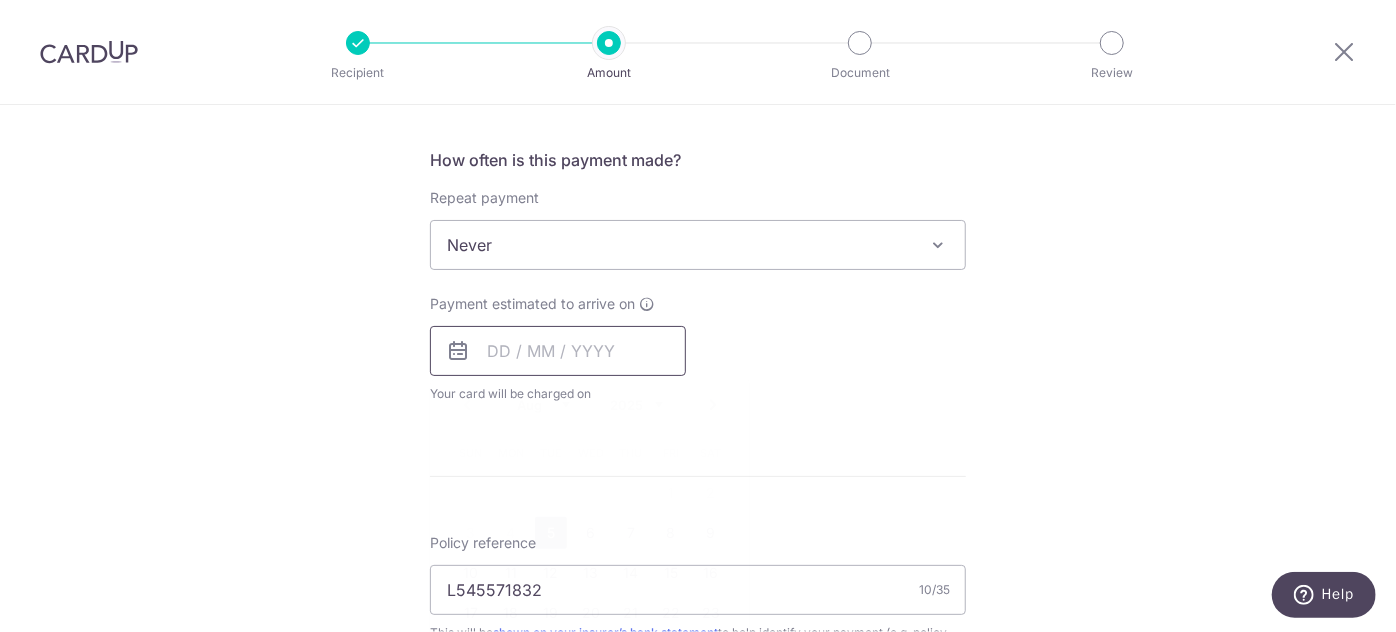 click at bounding box center [558, 351] 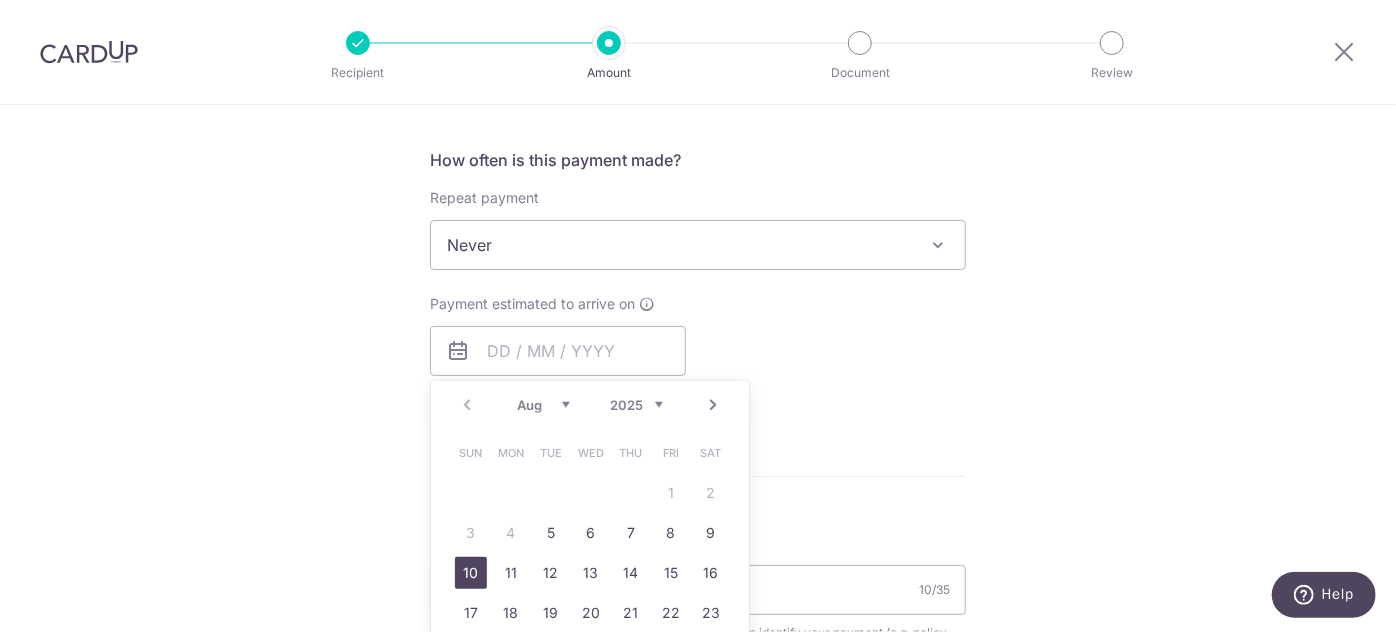 click on "10" at bounding box center (471, 573) 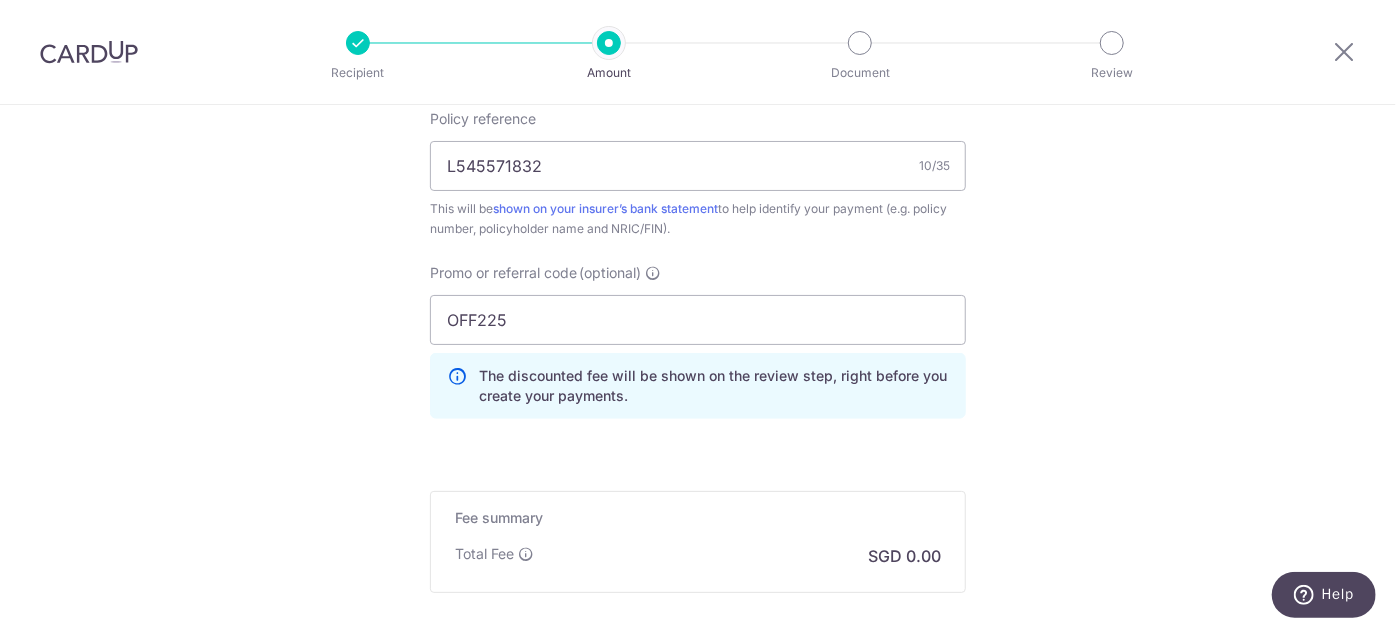 scroll, scrollTop: 1449, scrollLeft: 0, axis: vertical 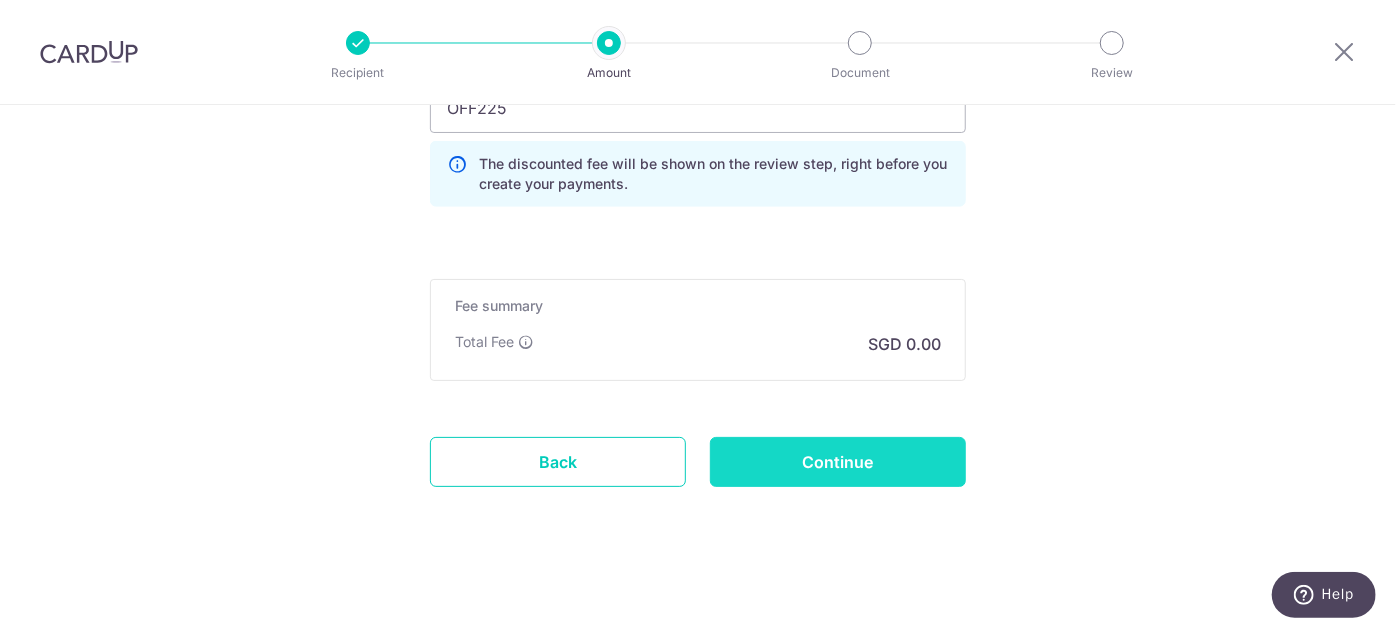 click on "Continue" at bounding box center (838, 462) 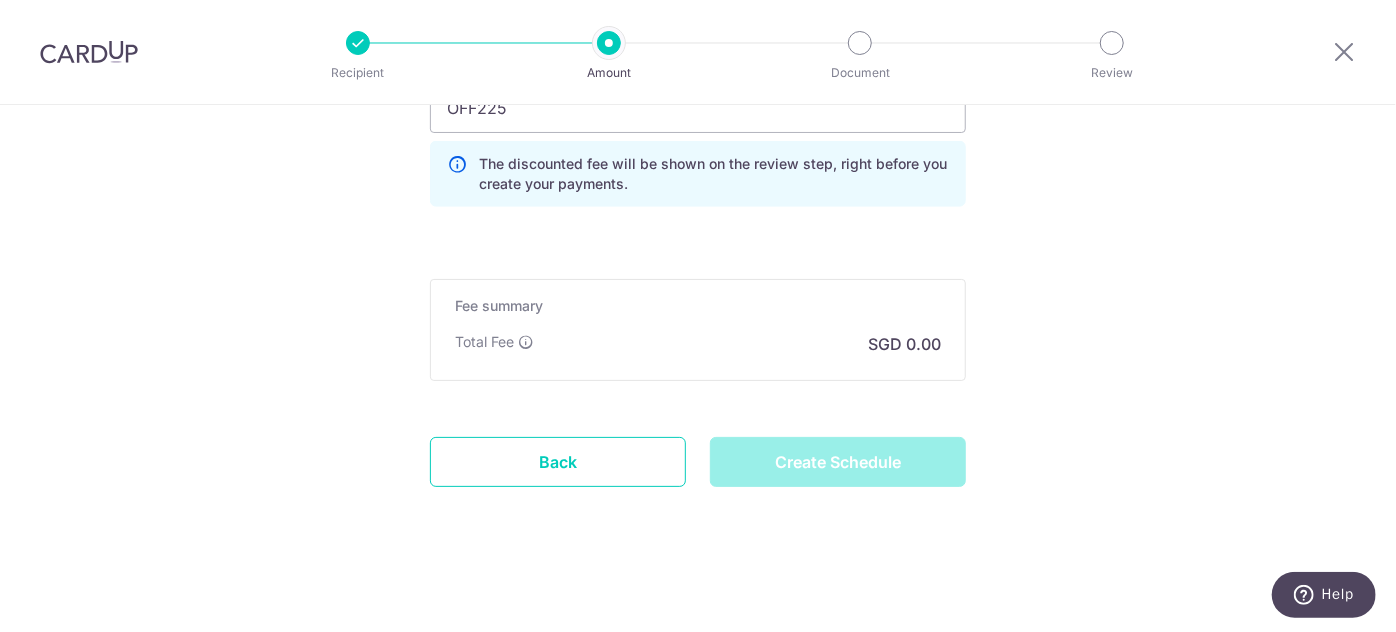 type on "Create Schedule" 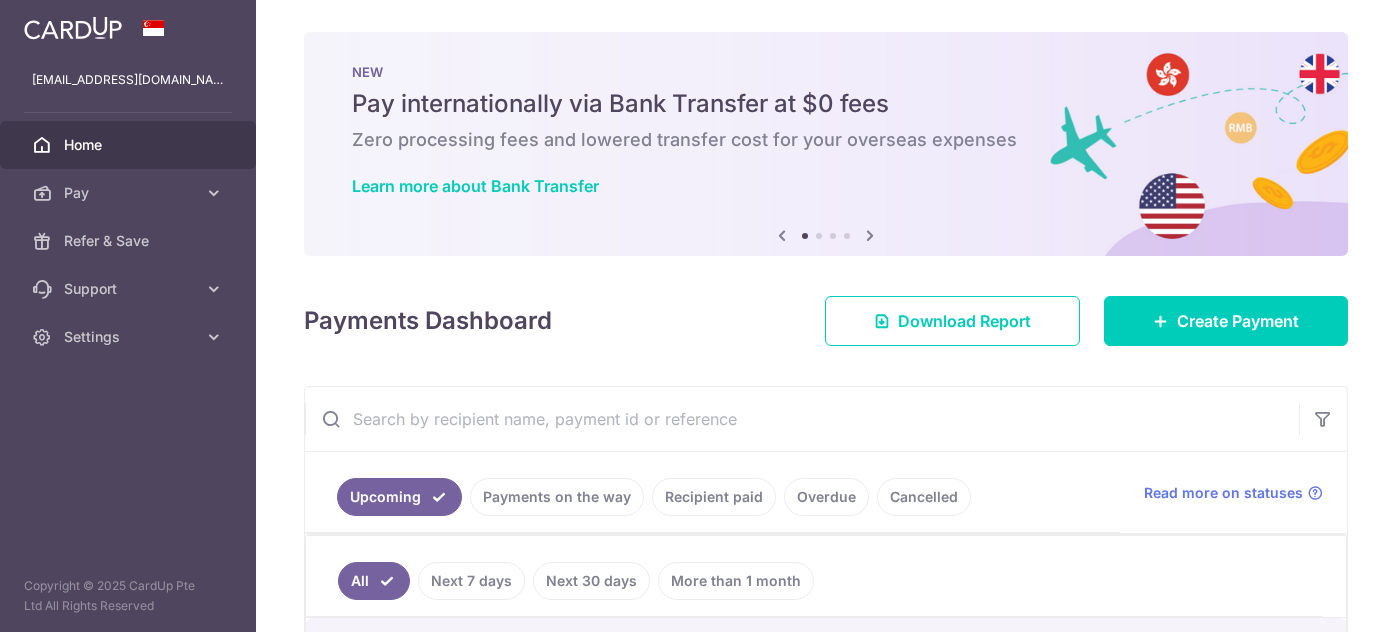 scroll, scrollTop: 0, scrollLeft: 0, axis: both 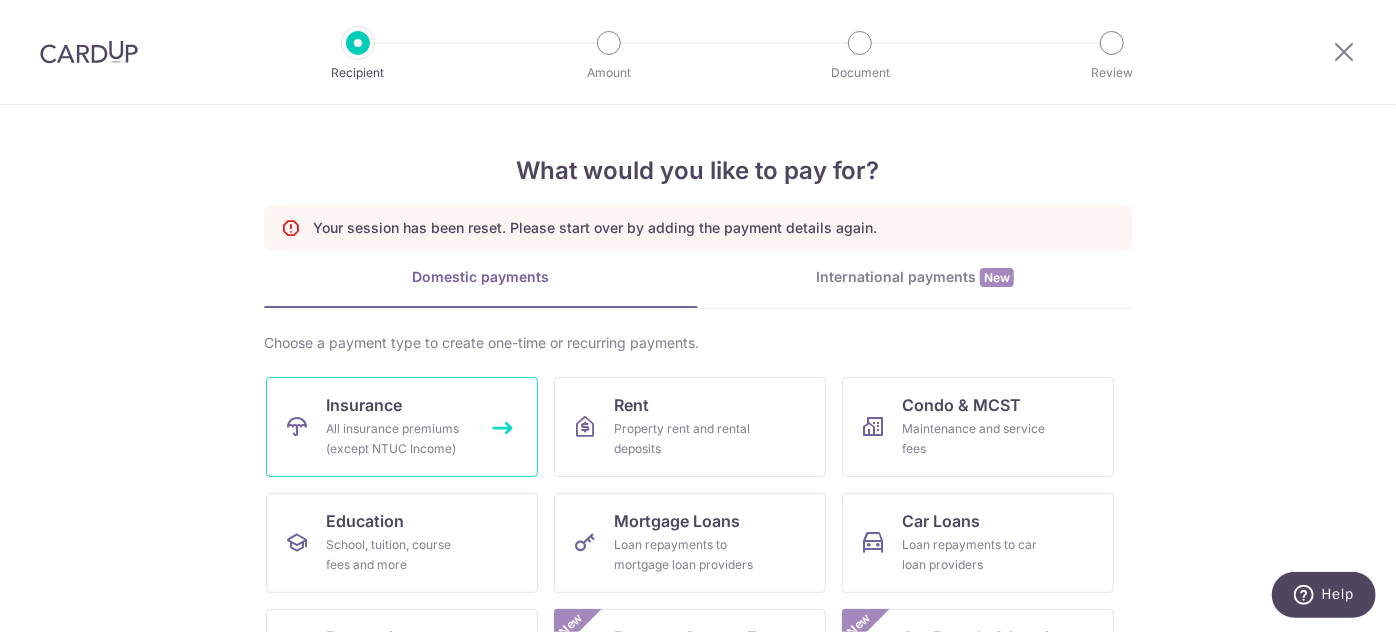 click on "Insurance All insurance premiums (except NTUC Income)" at bounding box center (402, 427) 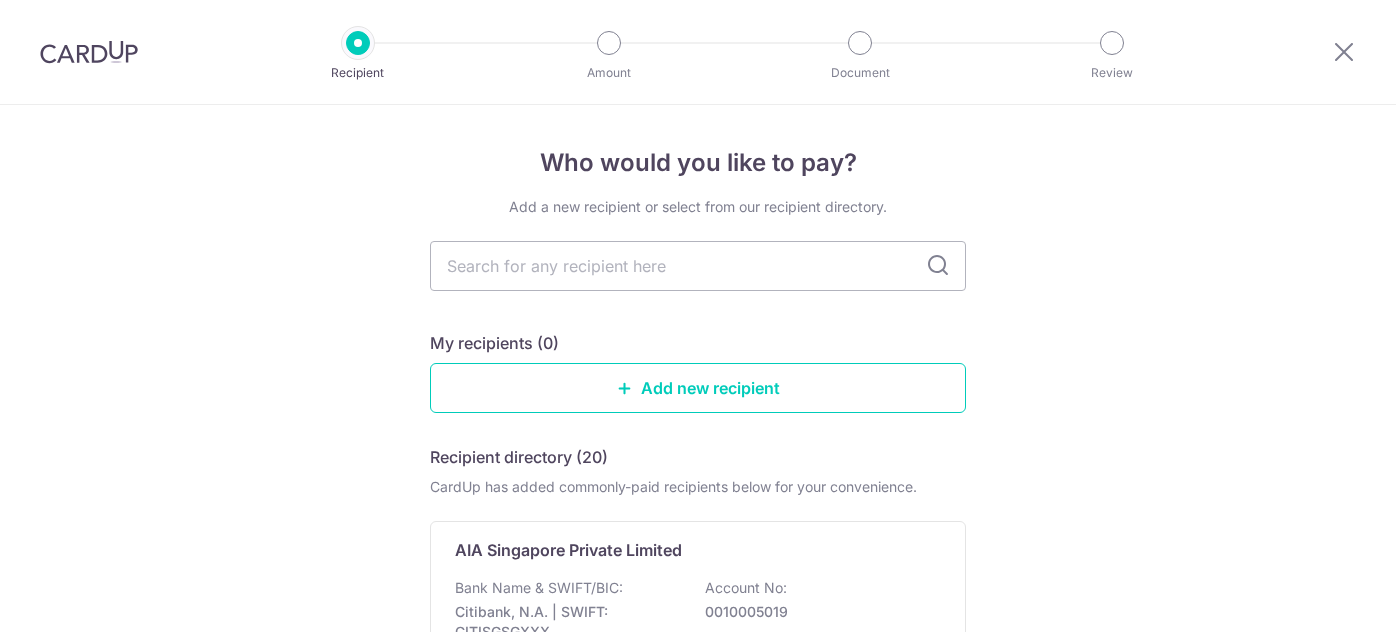 scroll, scrollTop: 0, scrollLeft: 0, axis: both 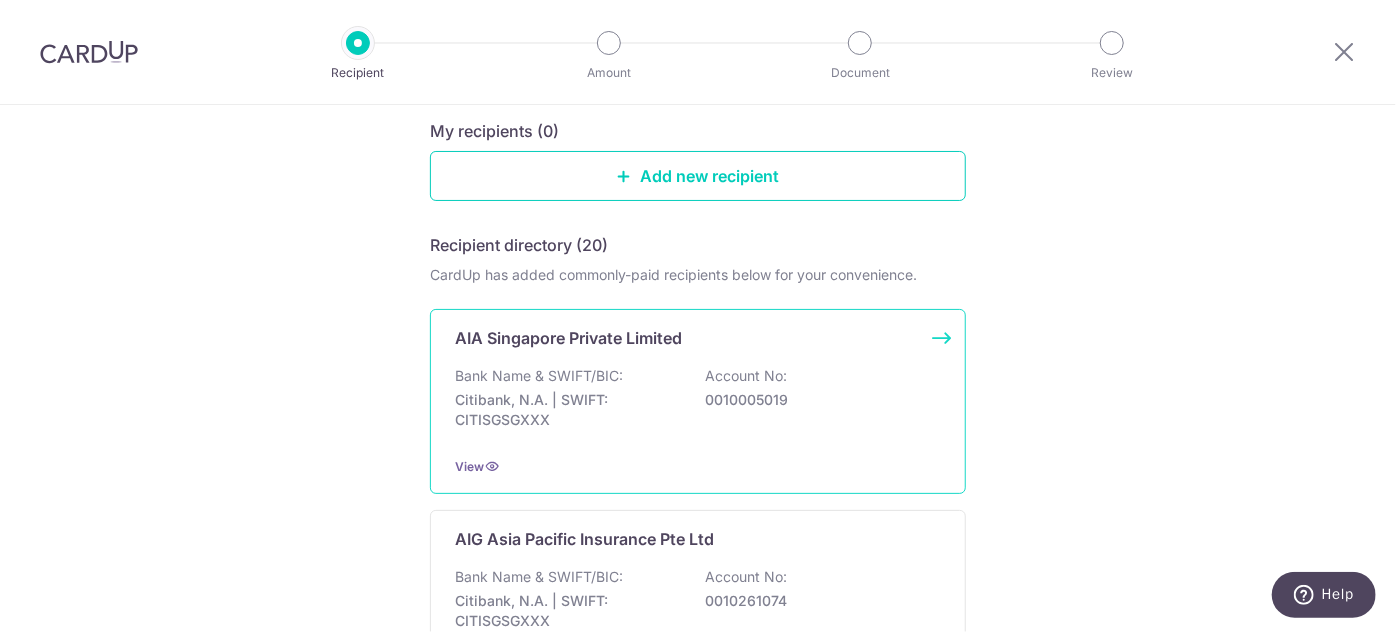 click on "AIA Singapore Private Limited
Bank Name & SWIFT/BIC:
Citibank, N.A. | SWIFT: CITISGSGXXX
Account No:
0010005019
View" at bounding box center (698, 401) 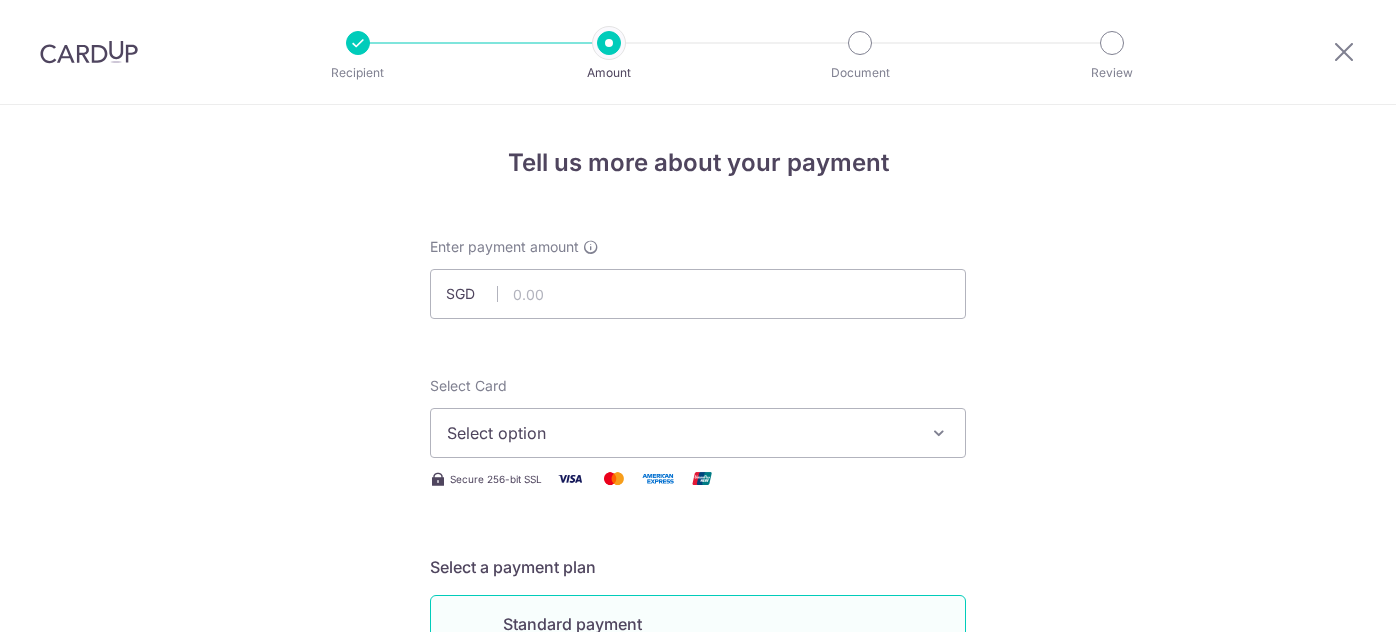scroll, scrollTop: 0, scrollLeft: 0, axis: both 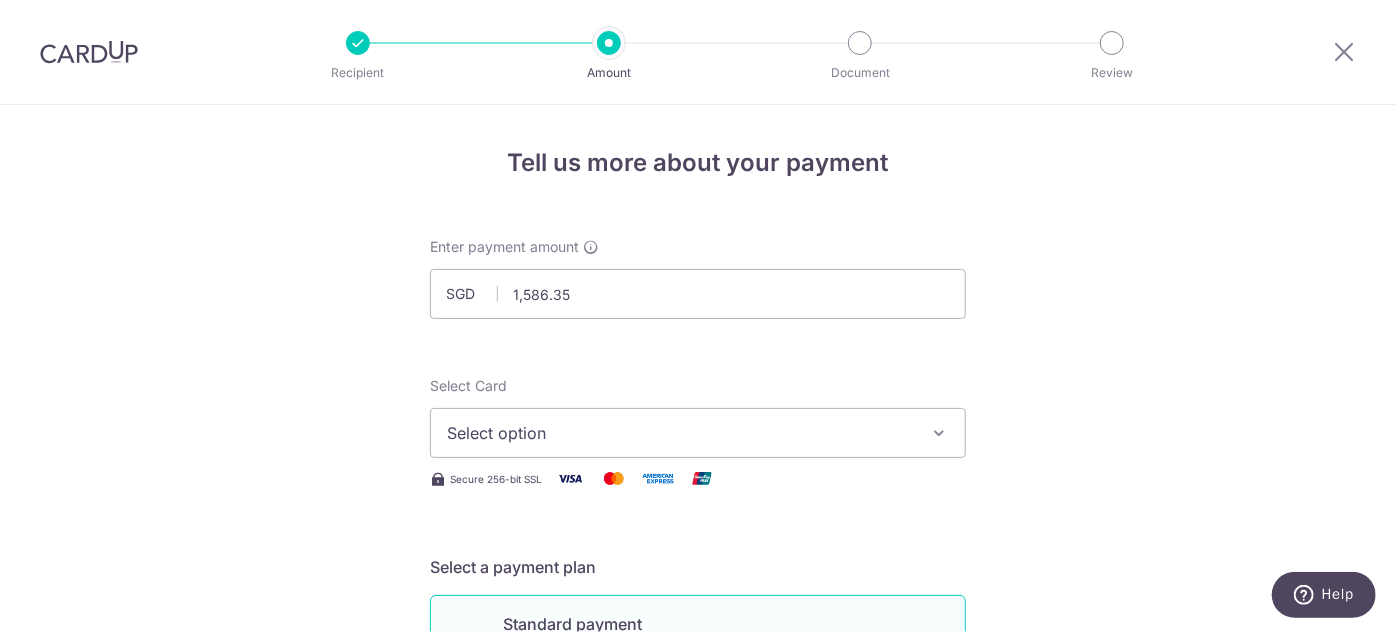type on "1,586.35" 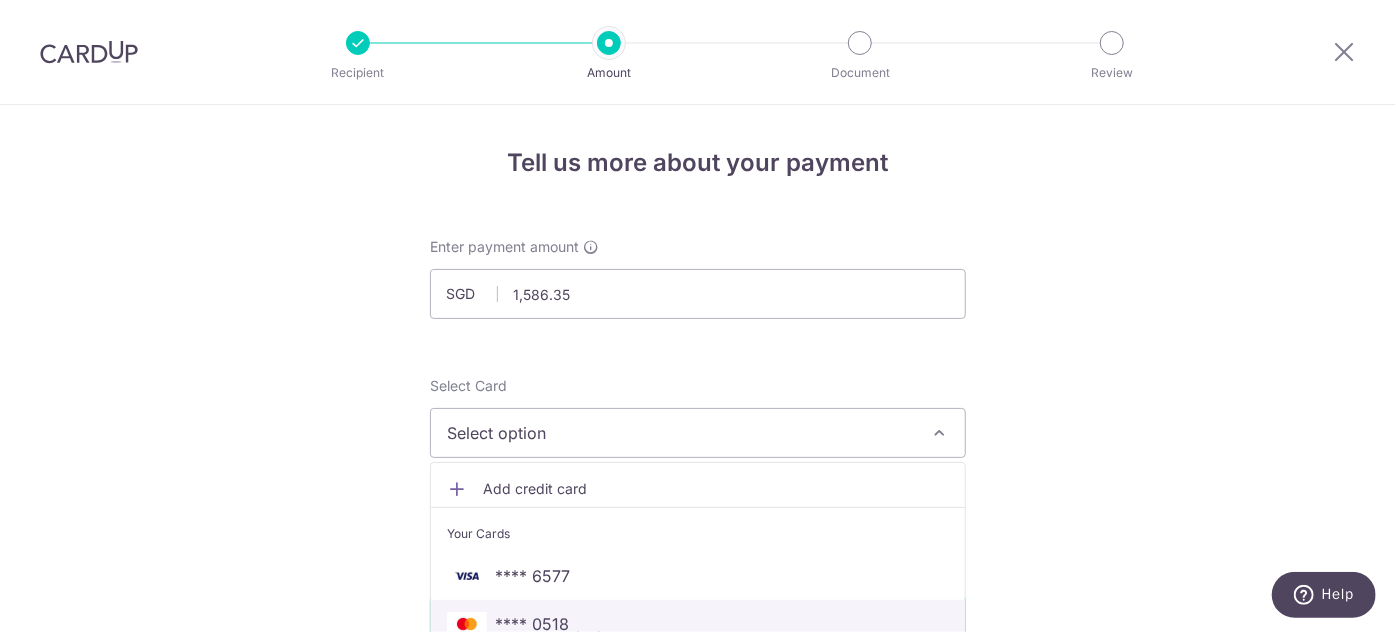 click on "**** 0518" at bounding box center (532, 624) 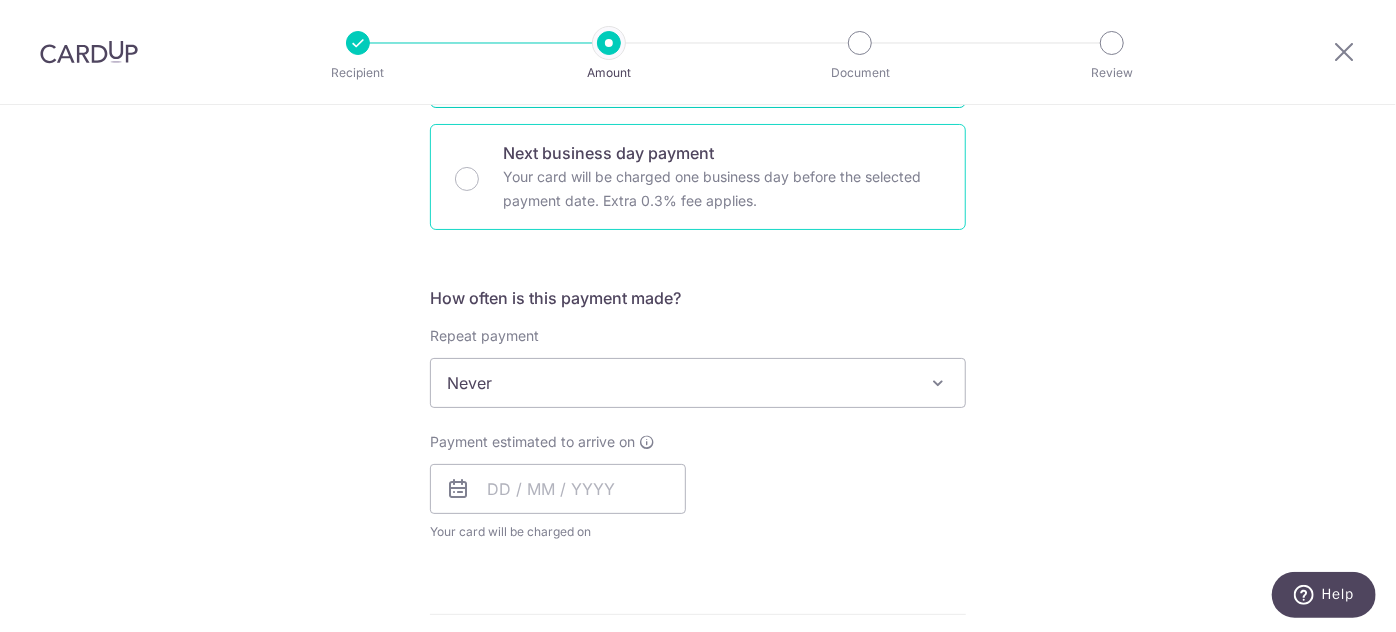 scroll, scrollTop: 636, scrollLeft: 0, axis: vertical 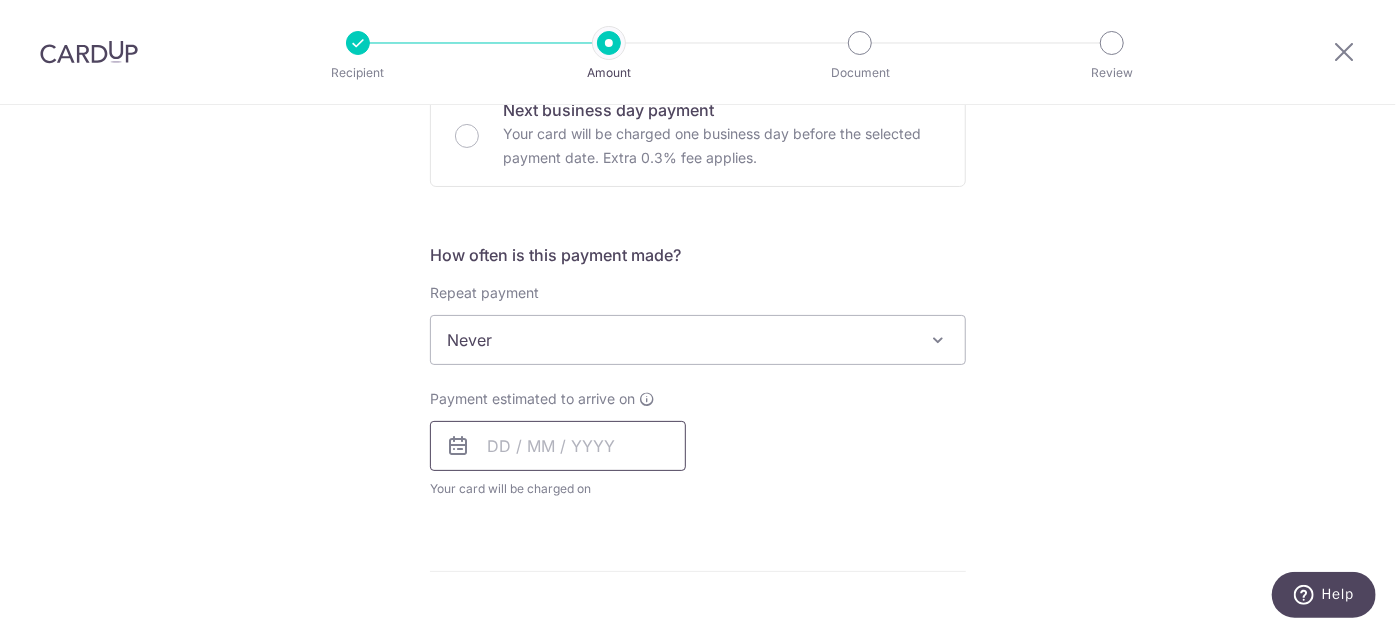 click at bounding box center (558, 446) 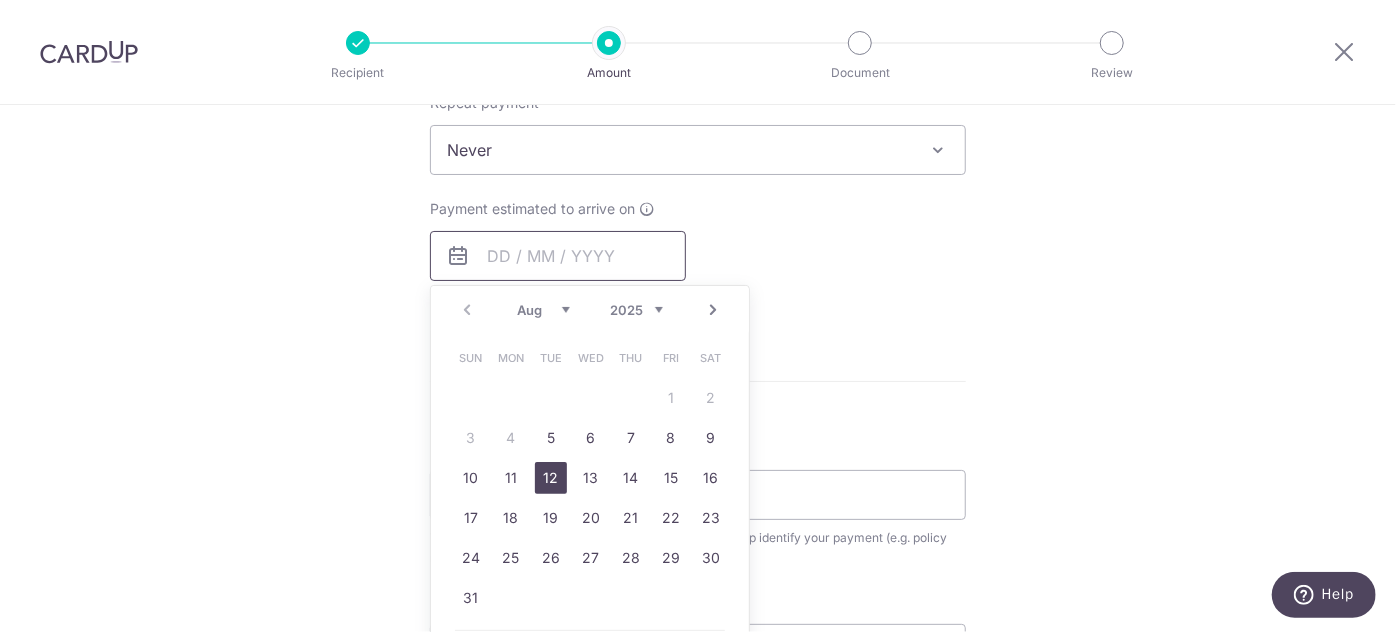 scroll, scrollTop: 848, scrollLeft: 0, axis: vertical 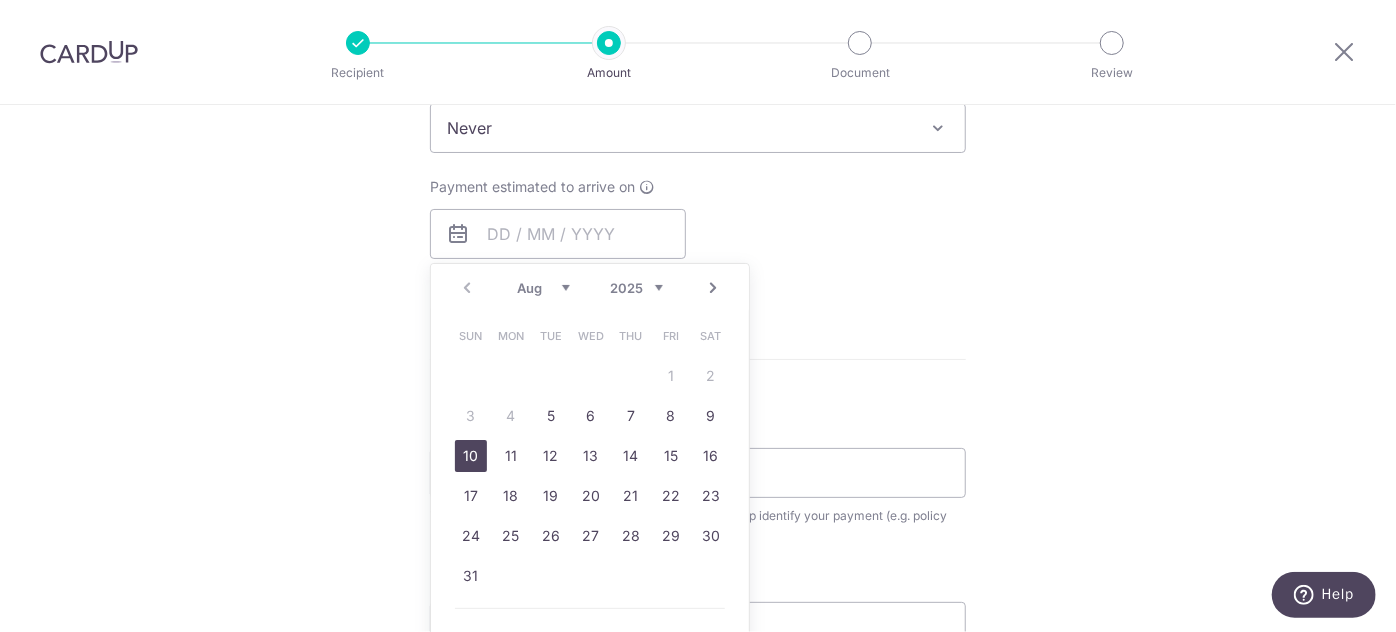 click on "10" at bounding box center (471, 456) 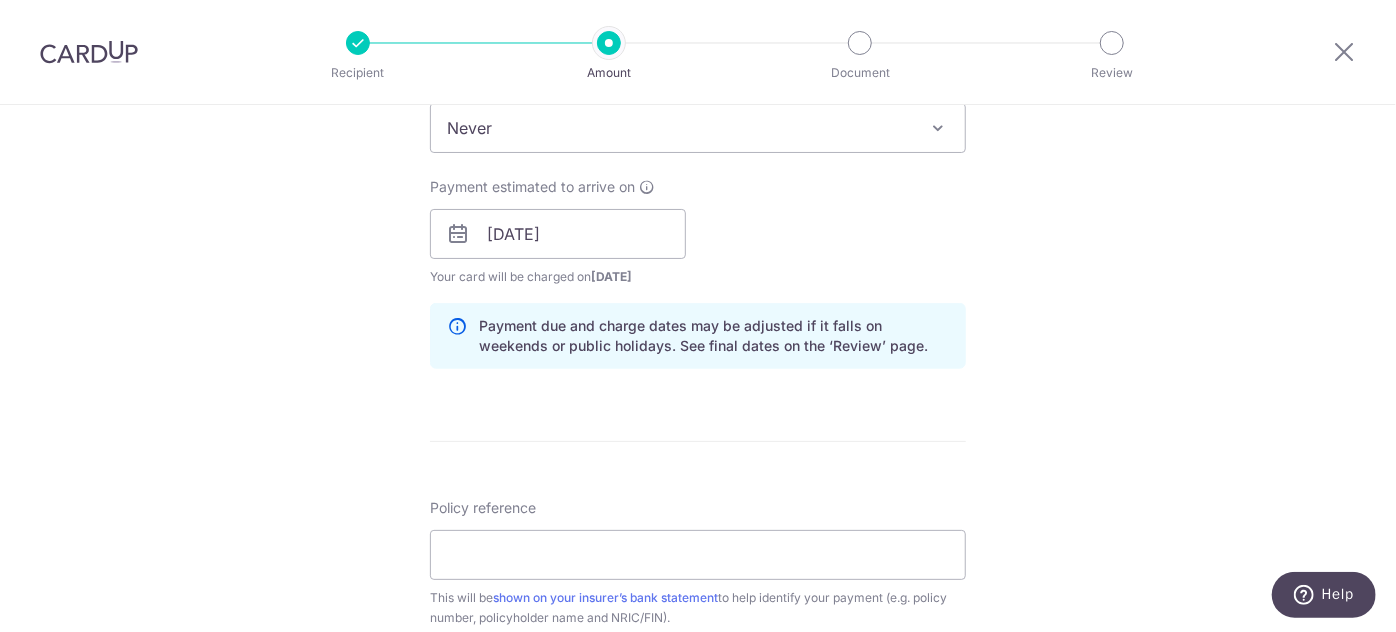 scroll, scrollTop: 1060, scrollLeft: 0, axis: vertical 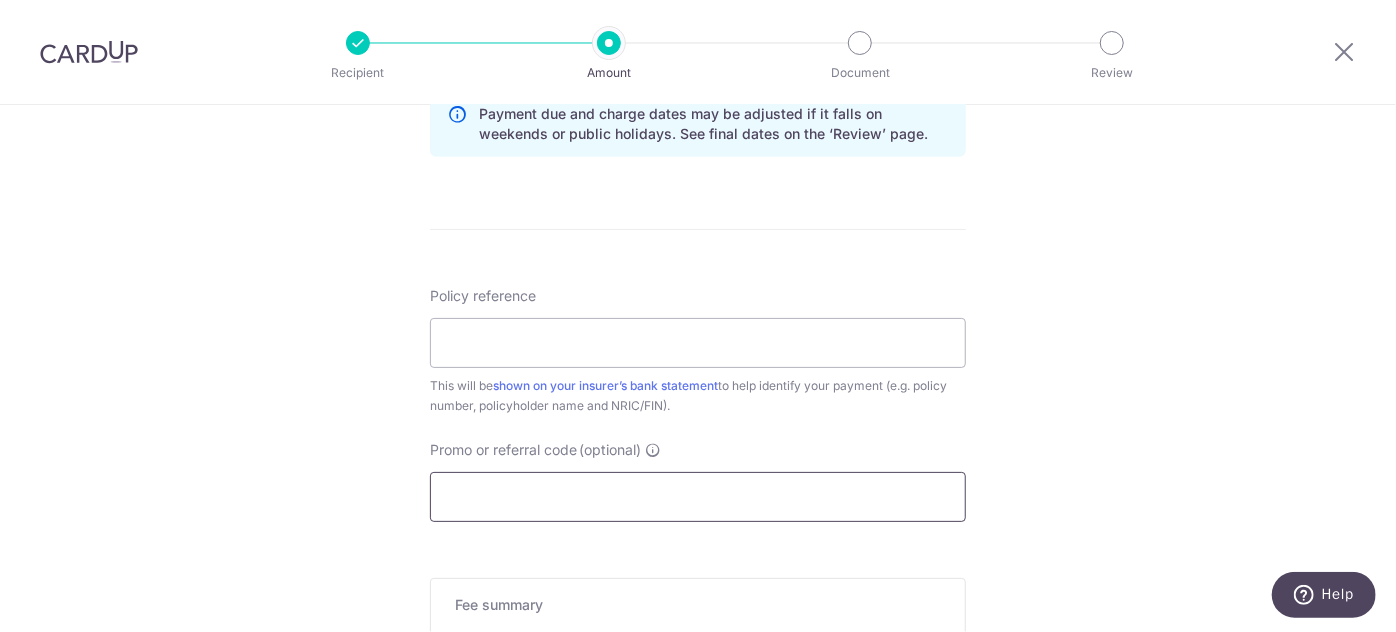 click on "Promo or referral code
(optional)" at bounding box center [698, 497] 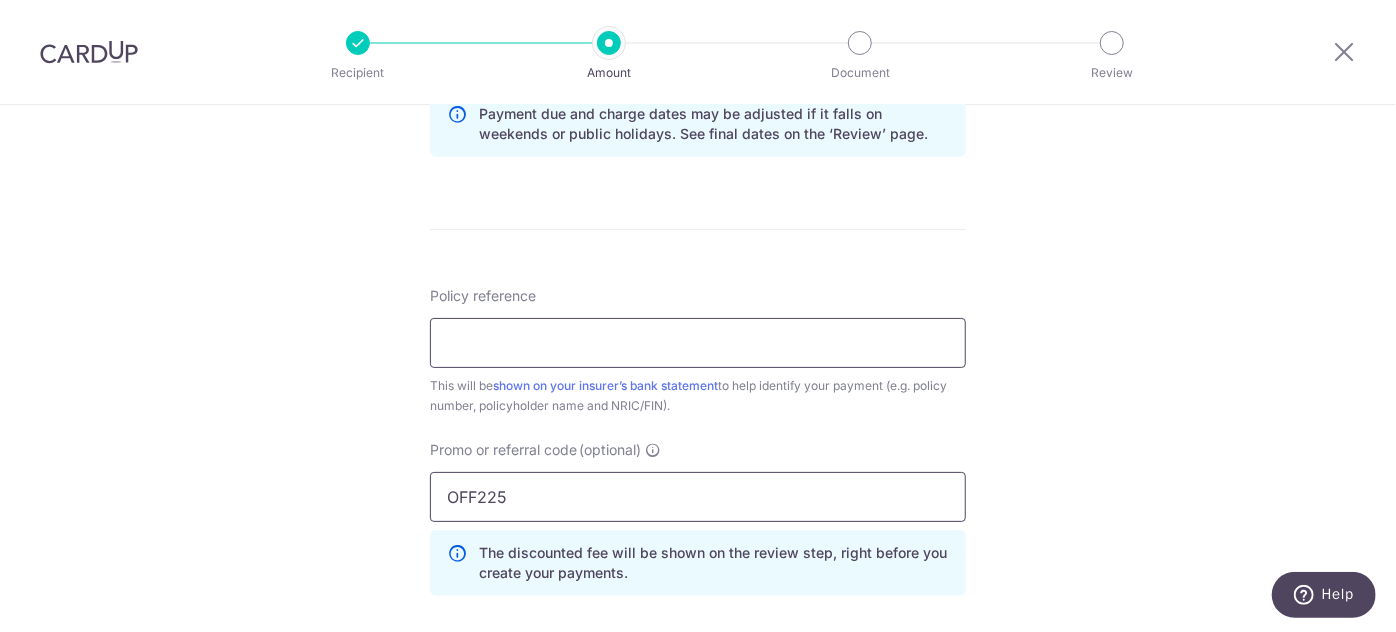 type on "OFF225" 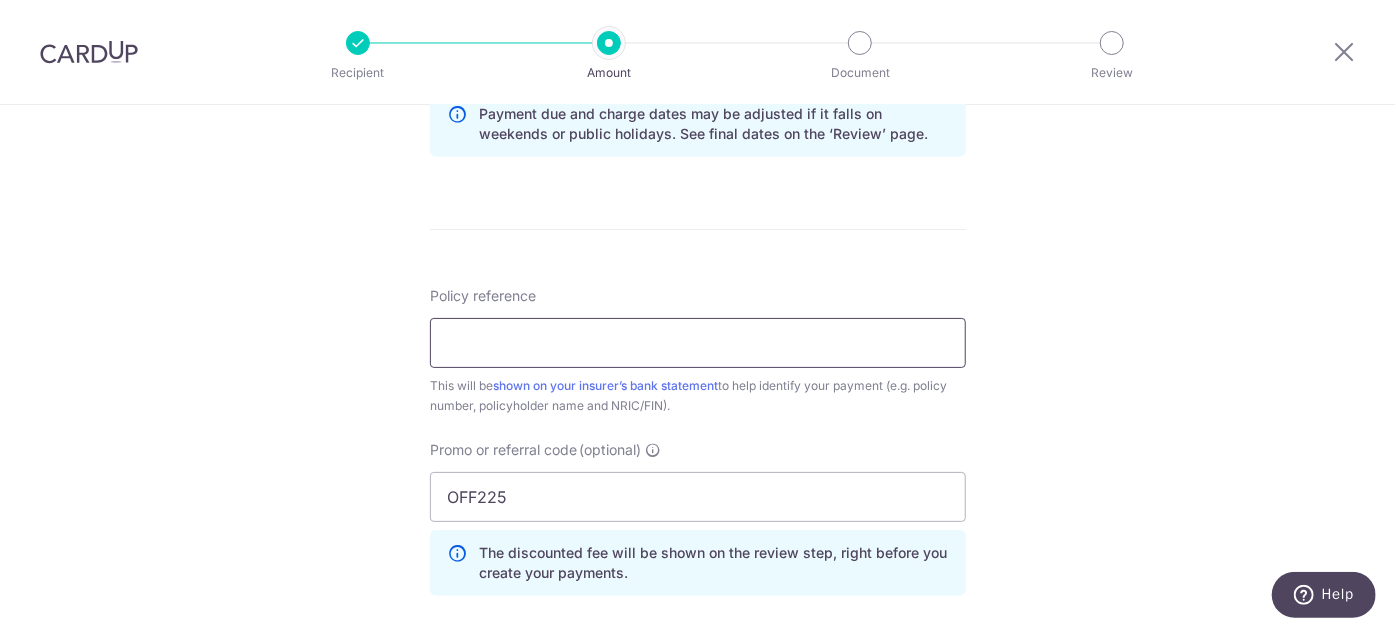 click on "Policy reference" at bounding box center (698, 343) 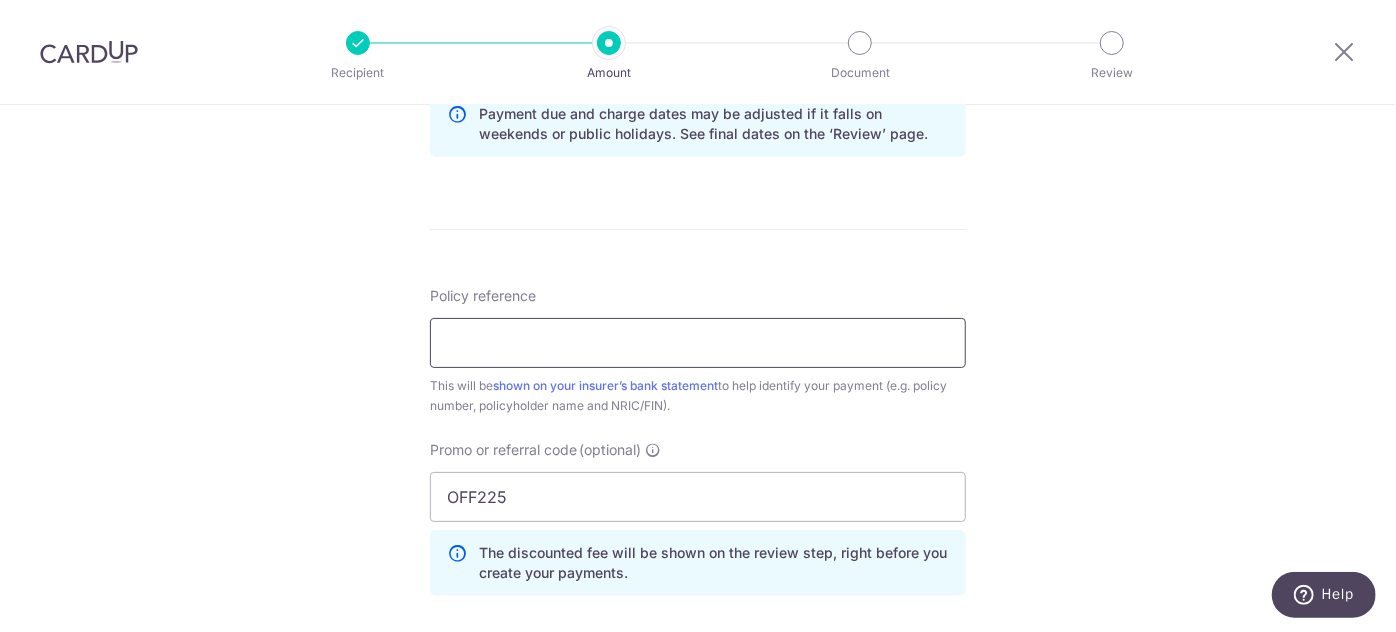 type on "L545571832" 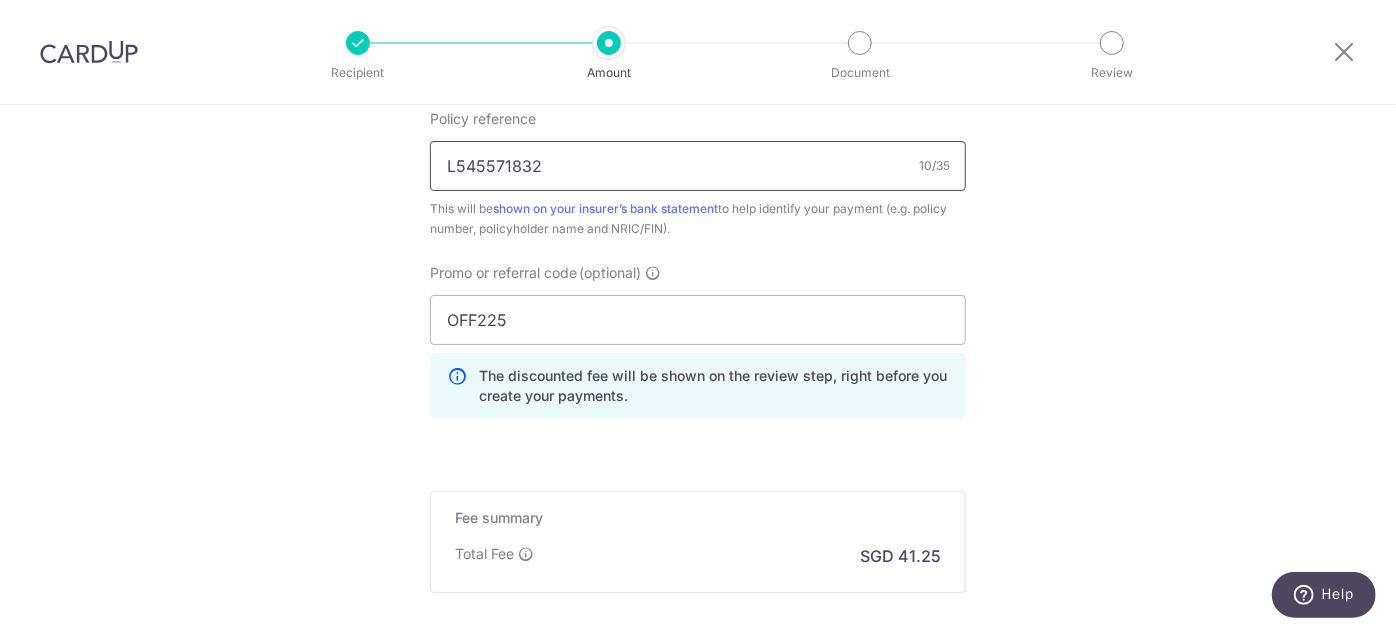 scroll, scrollTop: 1449, scrollLeft: 0, axis: vertical 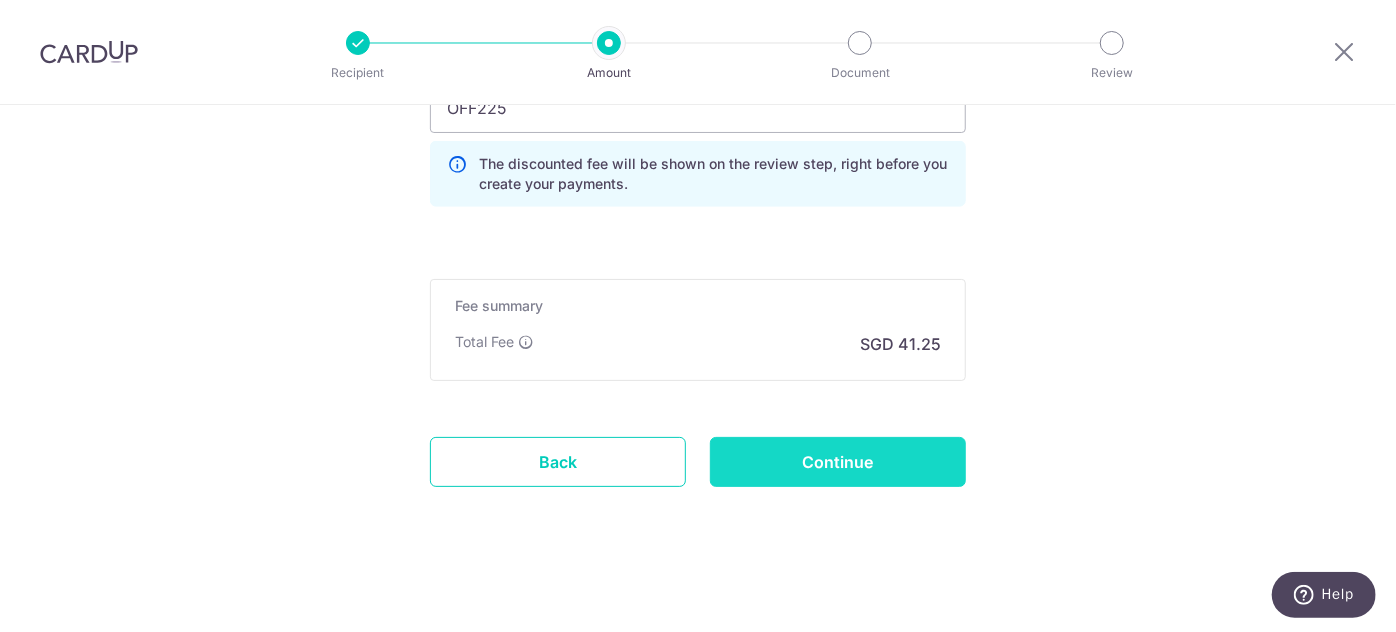 click on "Continue" at bounding box center (838, 462) 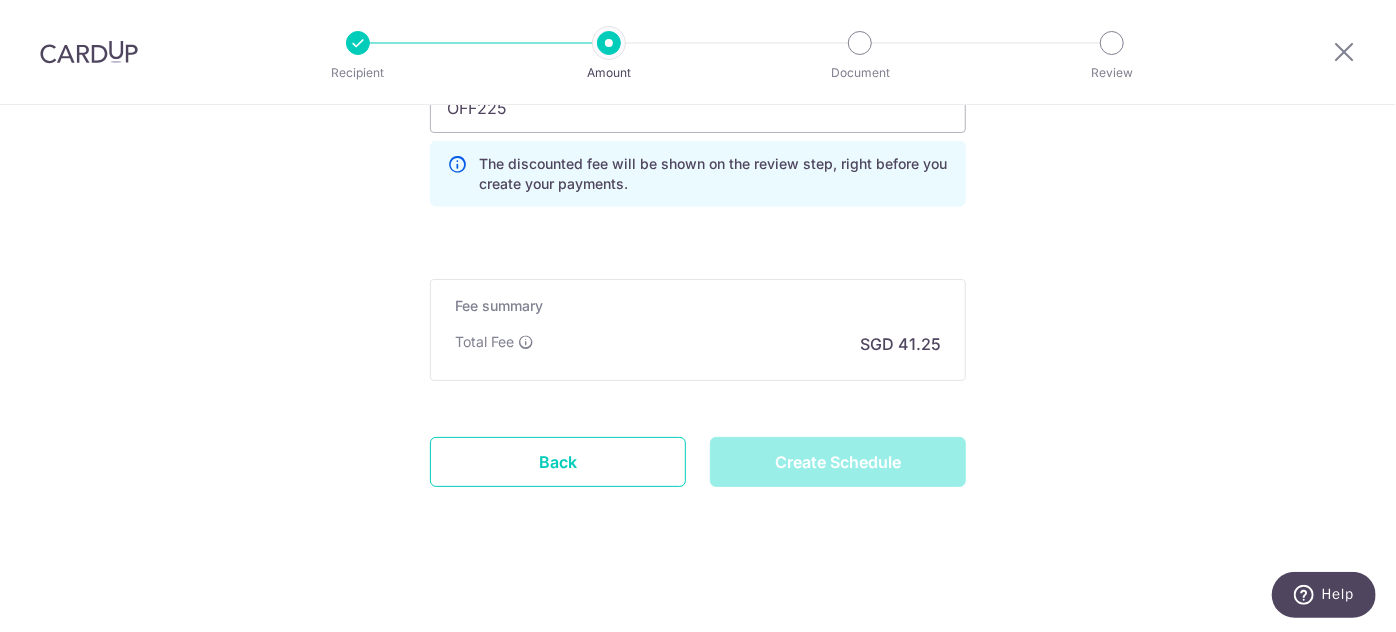 type on "Create Schedule" 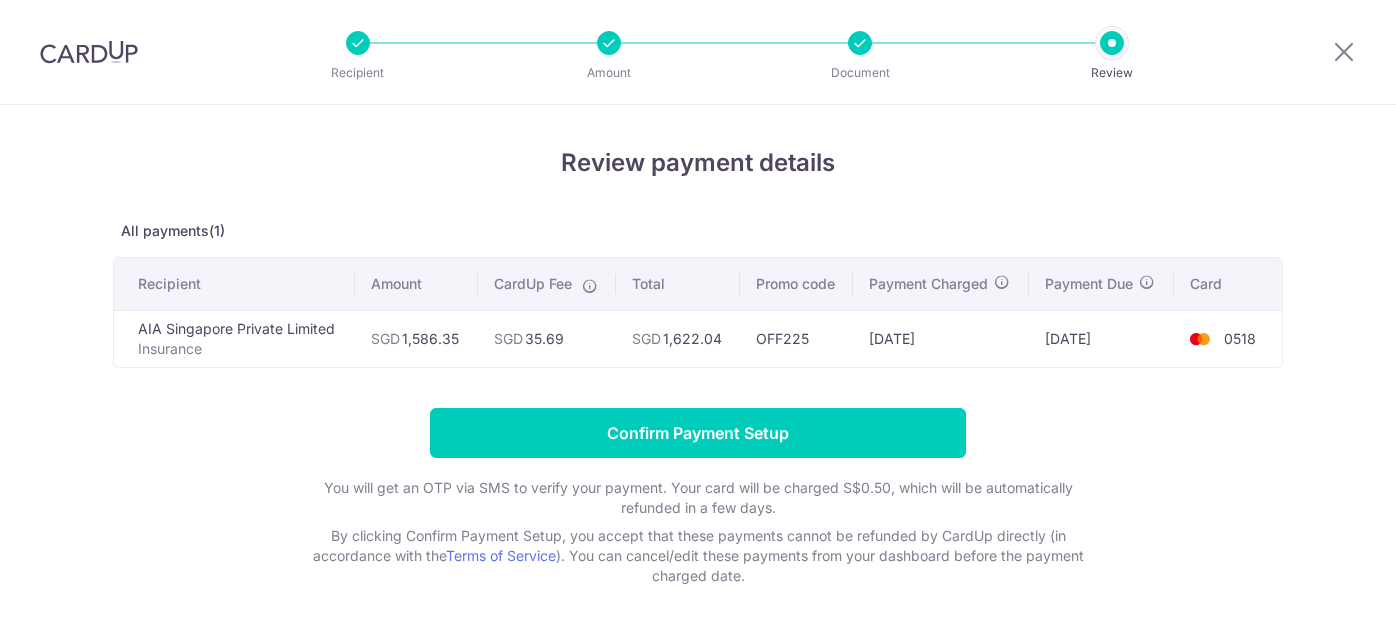 scroll, scrollTop: 0, scrollLeft: 0, axis: both 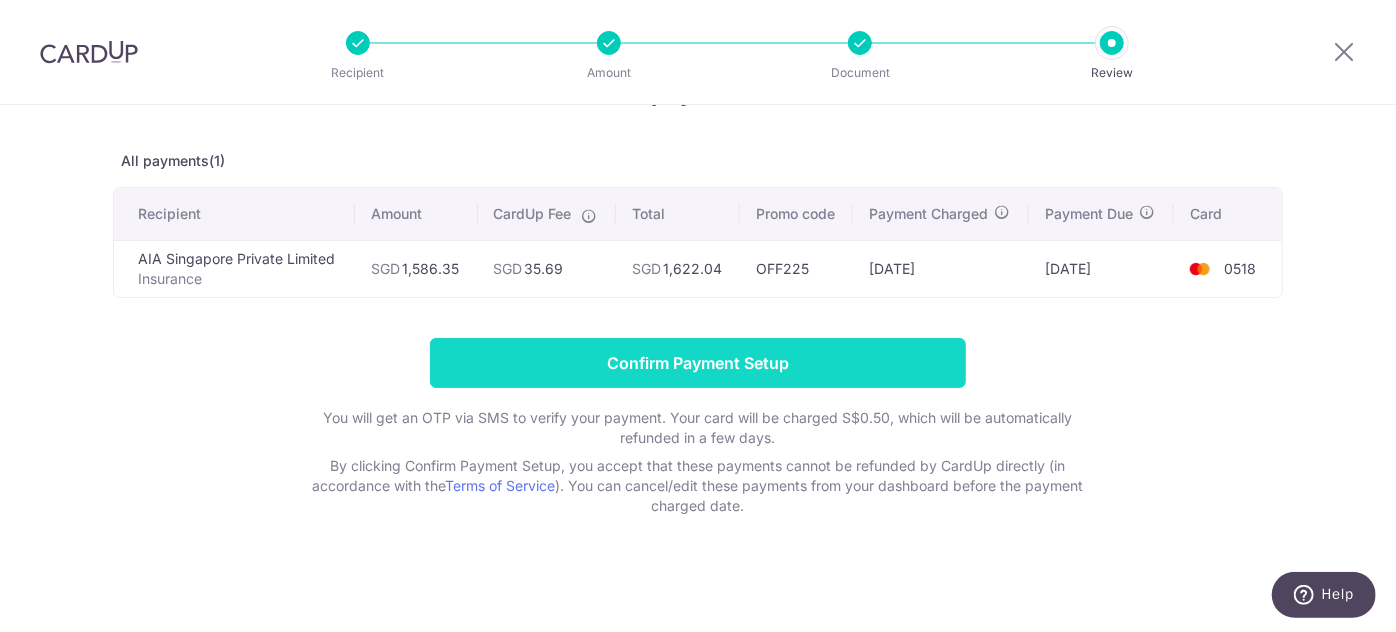 click on "Confirm Payment Setup" at bounding box center [698, 363] 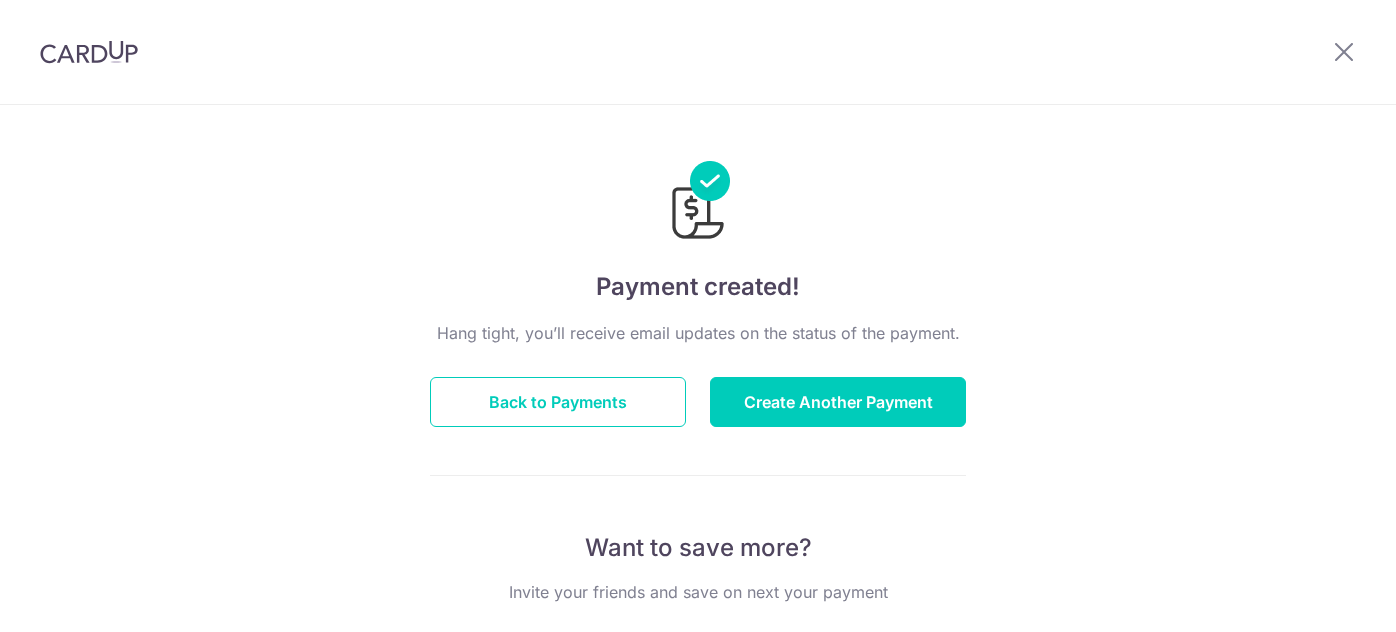 scroll, scrollTop: 0, scrollLeft: 0, axis: both 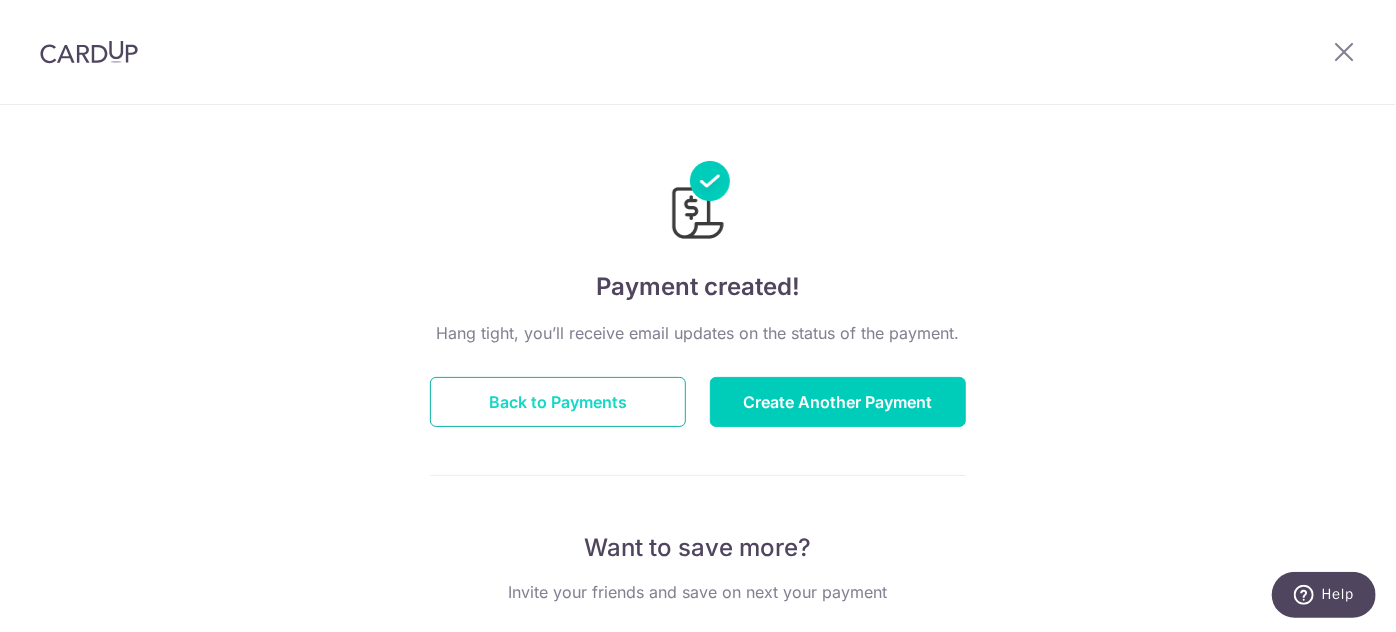 click on "Back to Payments" at bounding box center (558, 402) 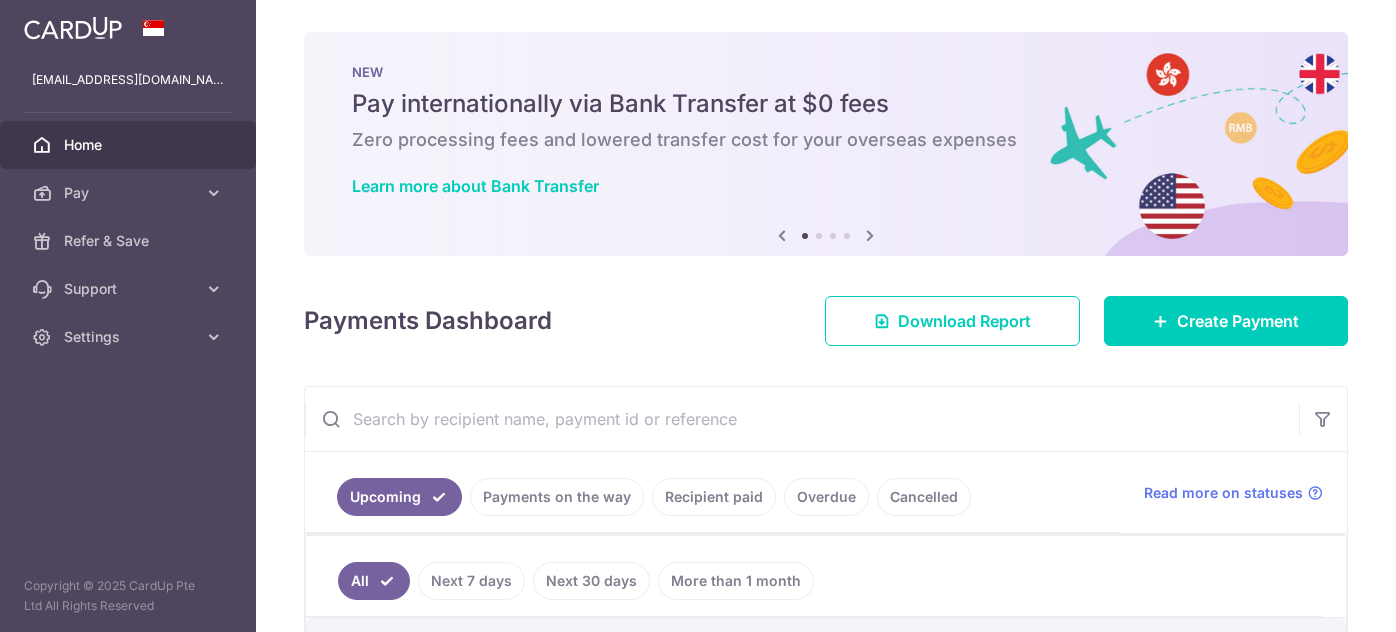 scroll, scrollTop: 0, scrollLeft: 0, axis: both 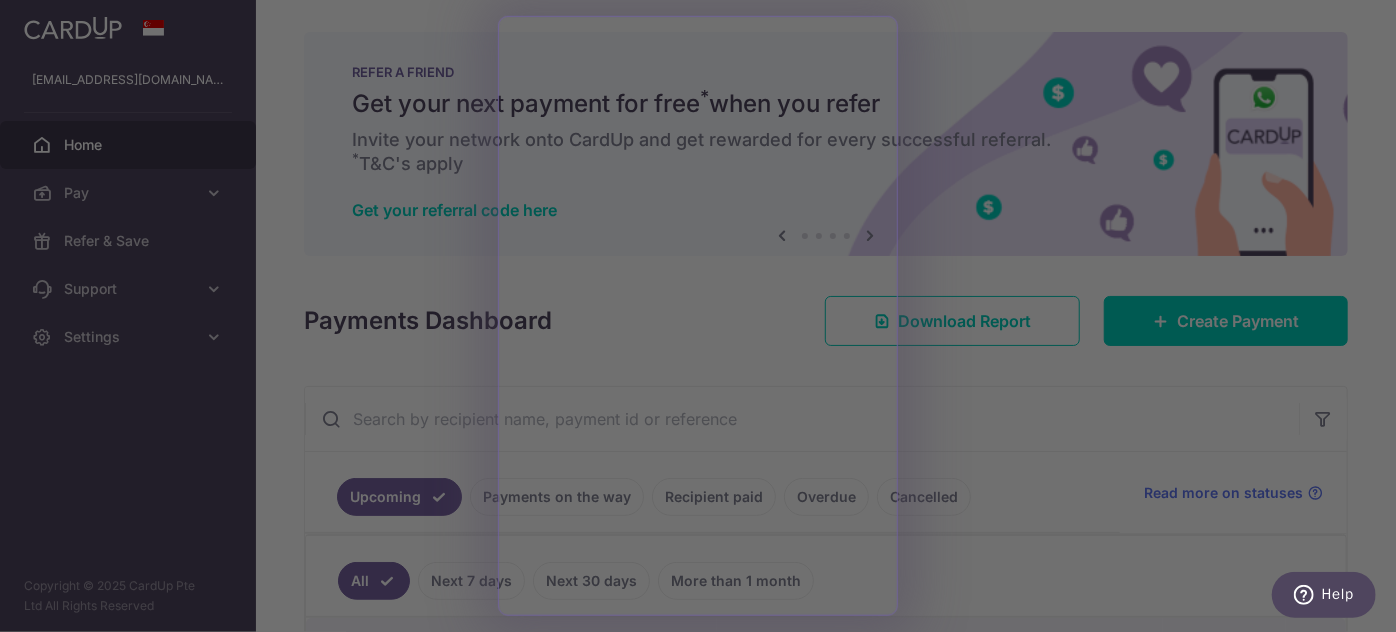 click at bounding box center [705, 319] 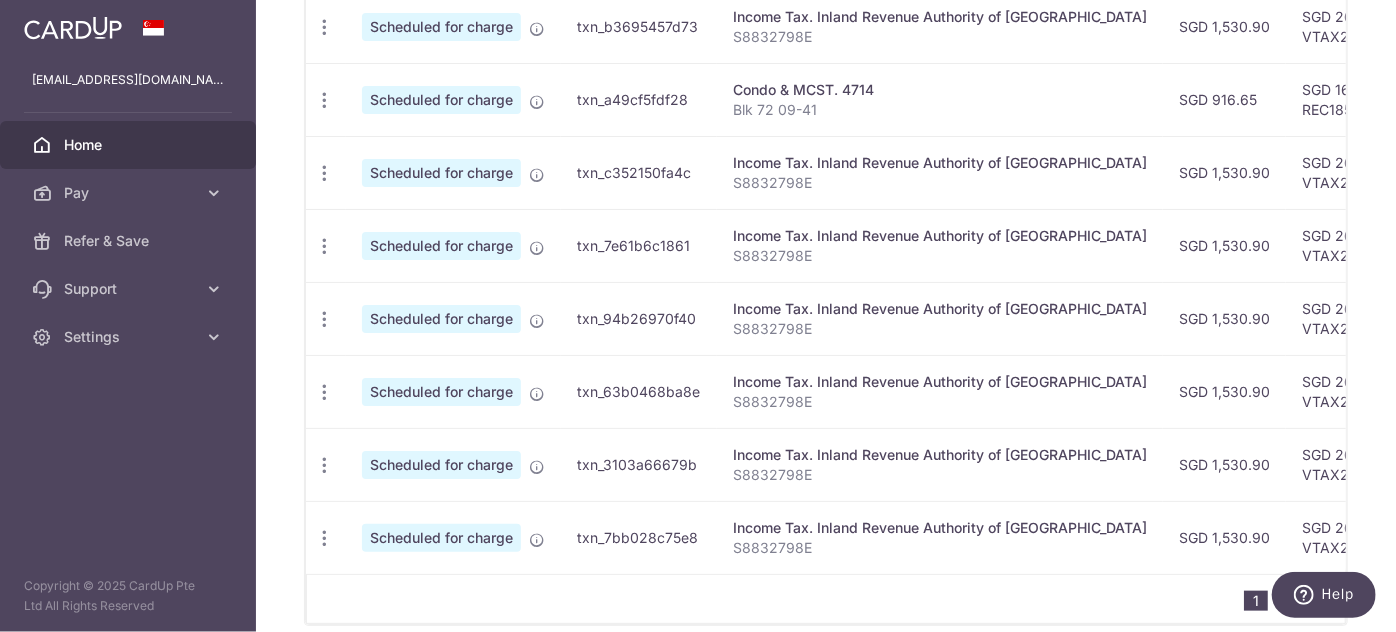 scroll, scrollTop: 848, scrollLeft: 0, axis: vertical 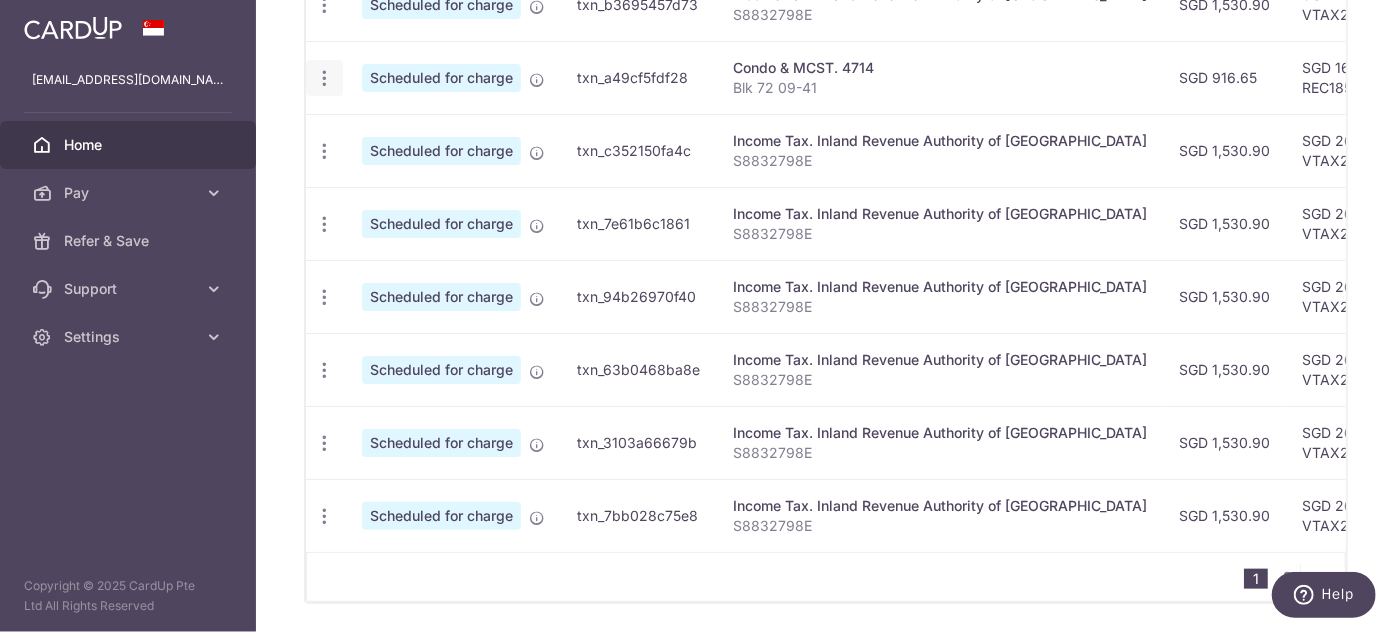 click at bounding box center (324, -141) 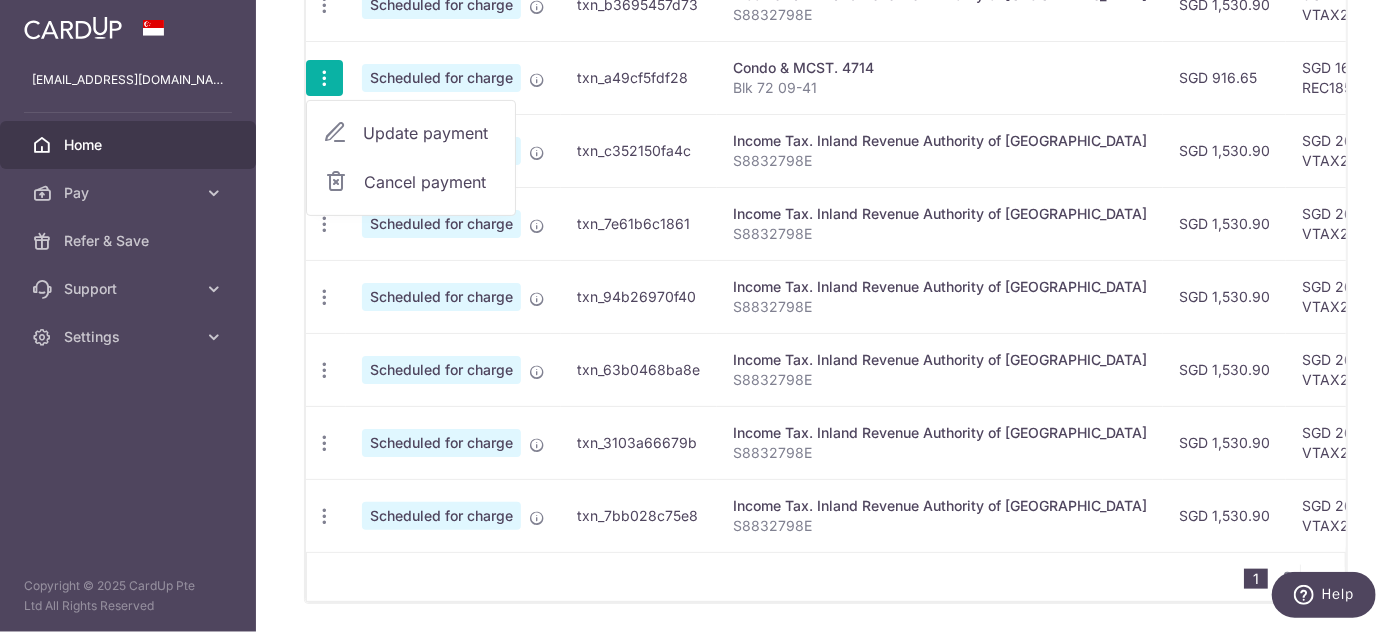 click on "Update payment" at bounding box center (431, 133) 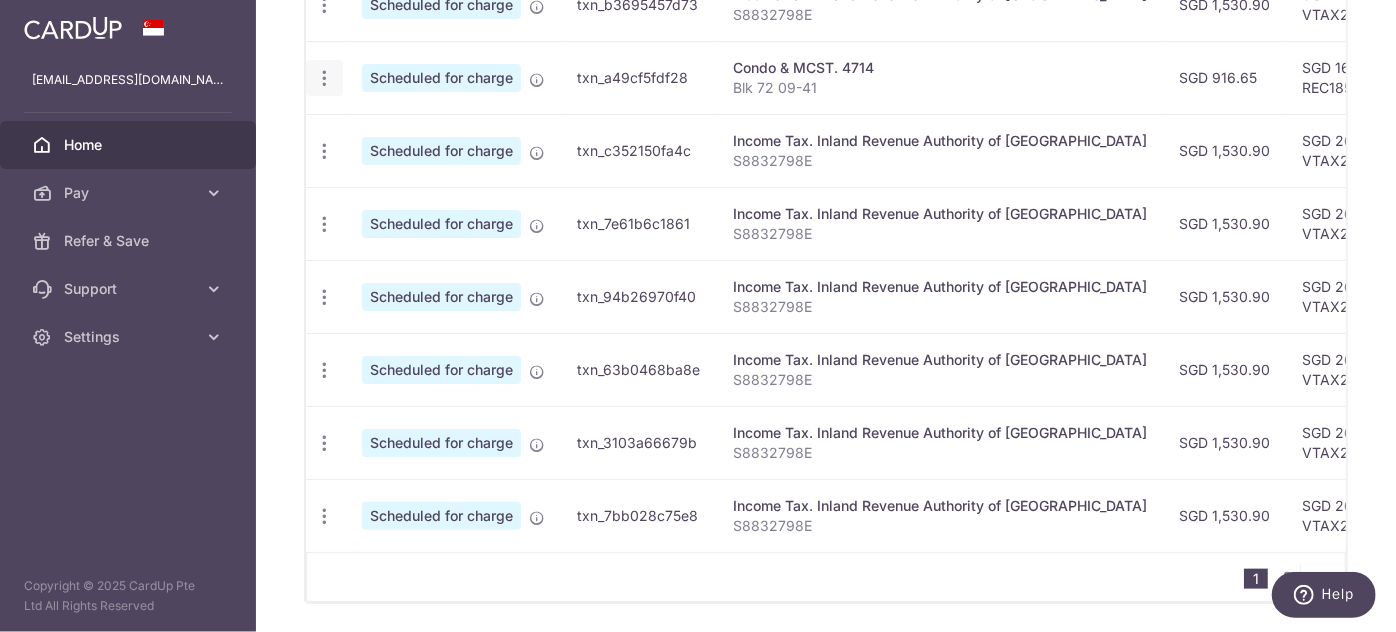 click at bounding box center (324, -141) 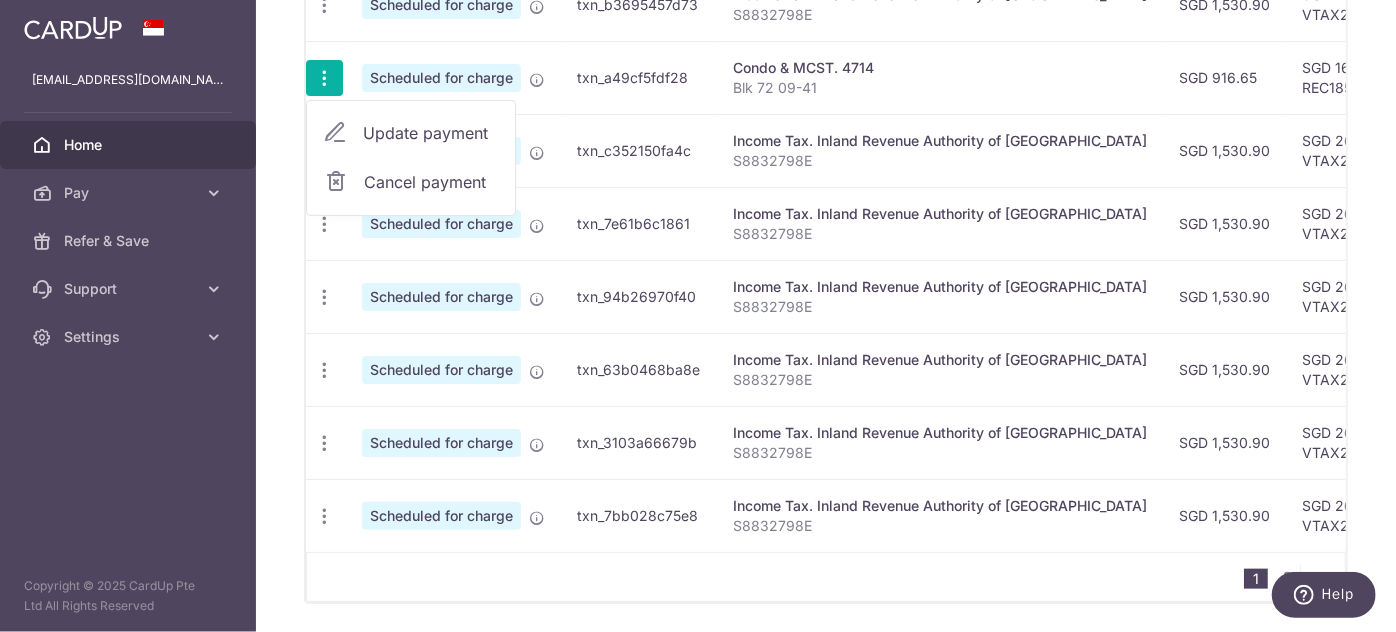 click on "Update payment" at bounding box center (431, 133) 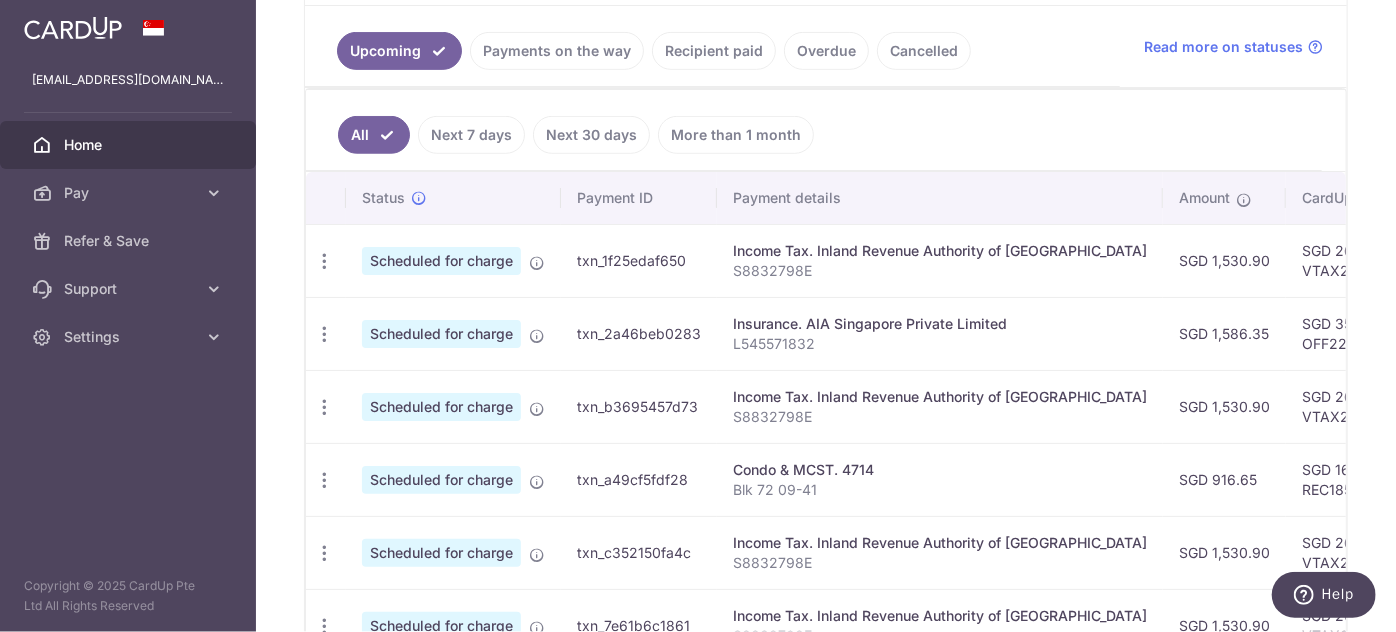 scroll, scrollTop: 424, scrollLeft: 0, axis: vertical 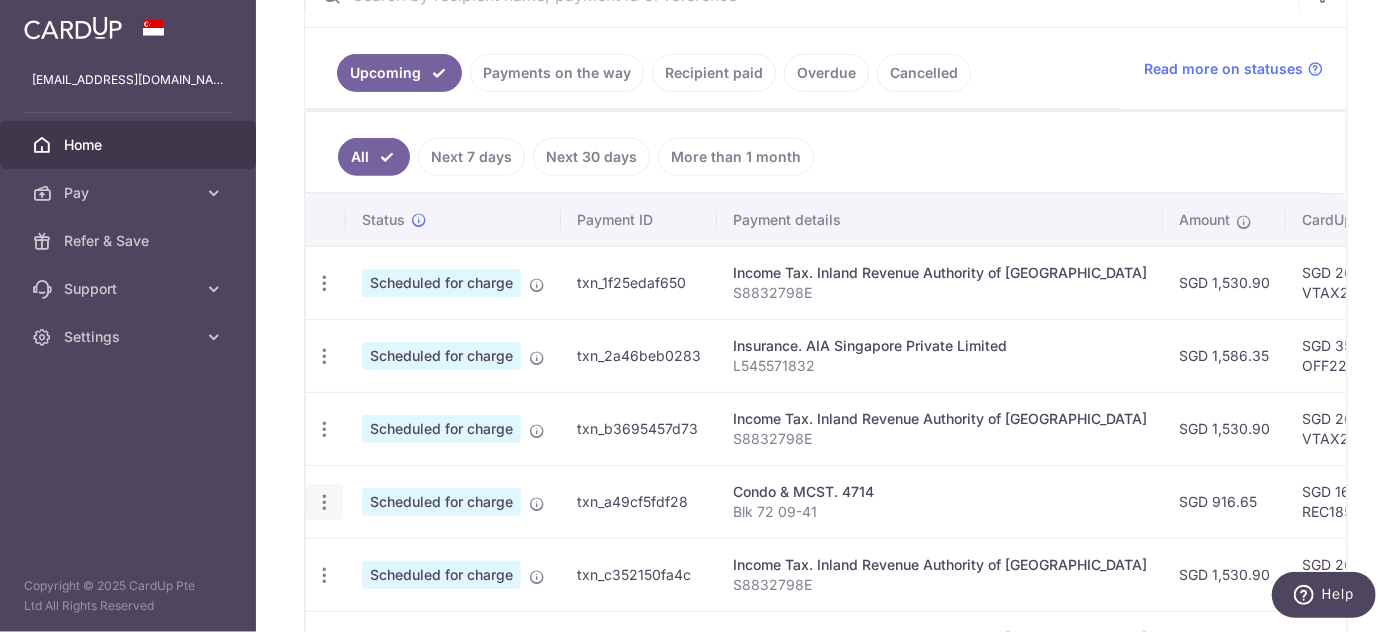 click at bounding box center (324, 283) 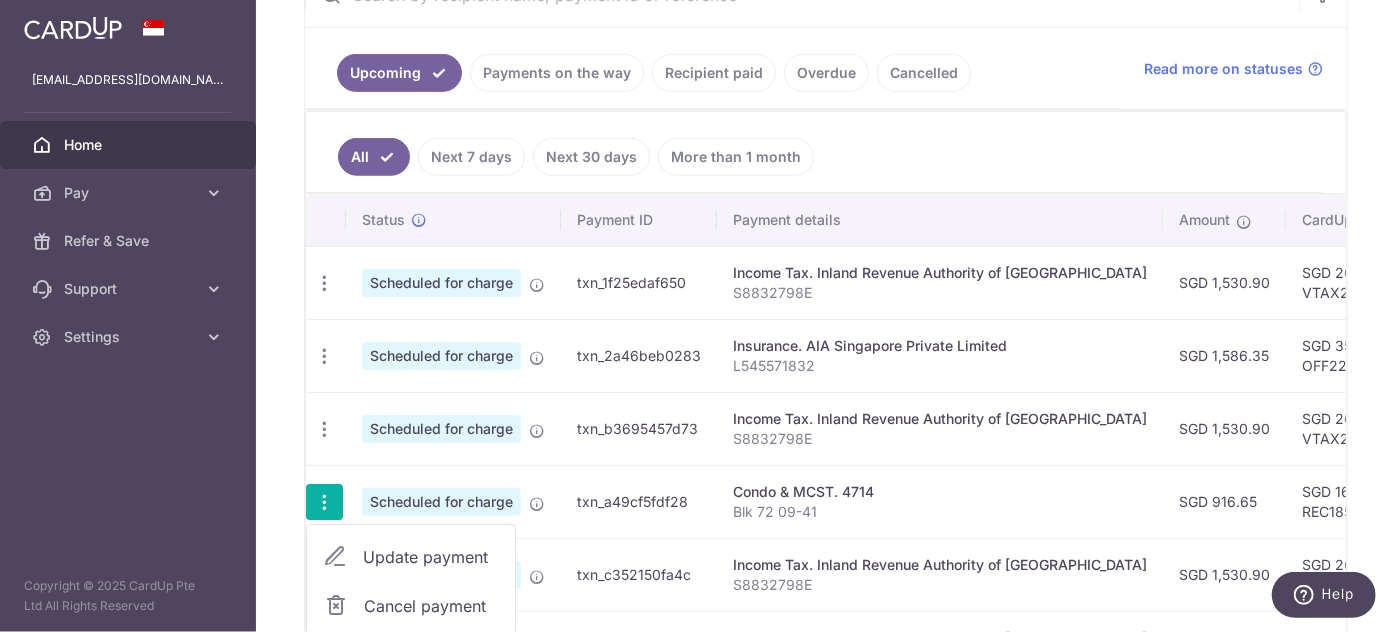 click at bounding box center (335, 557) 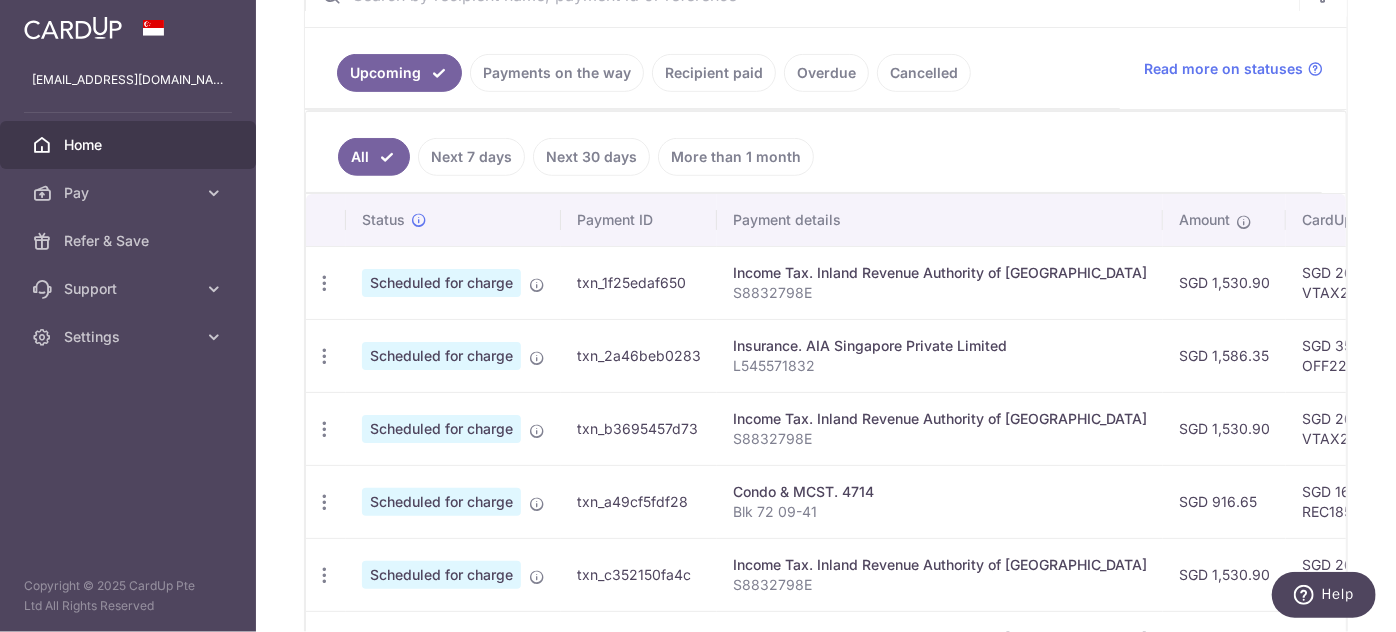 click on "Payments on the way" at bounding box center [557, 73] 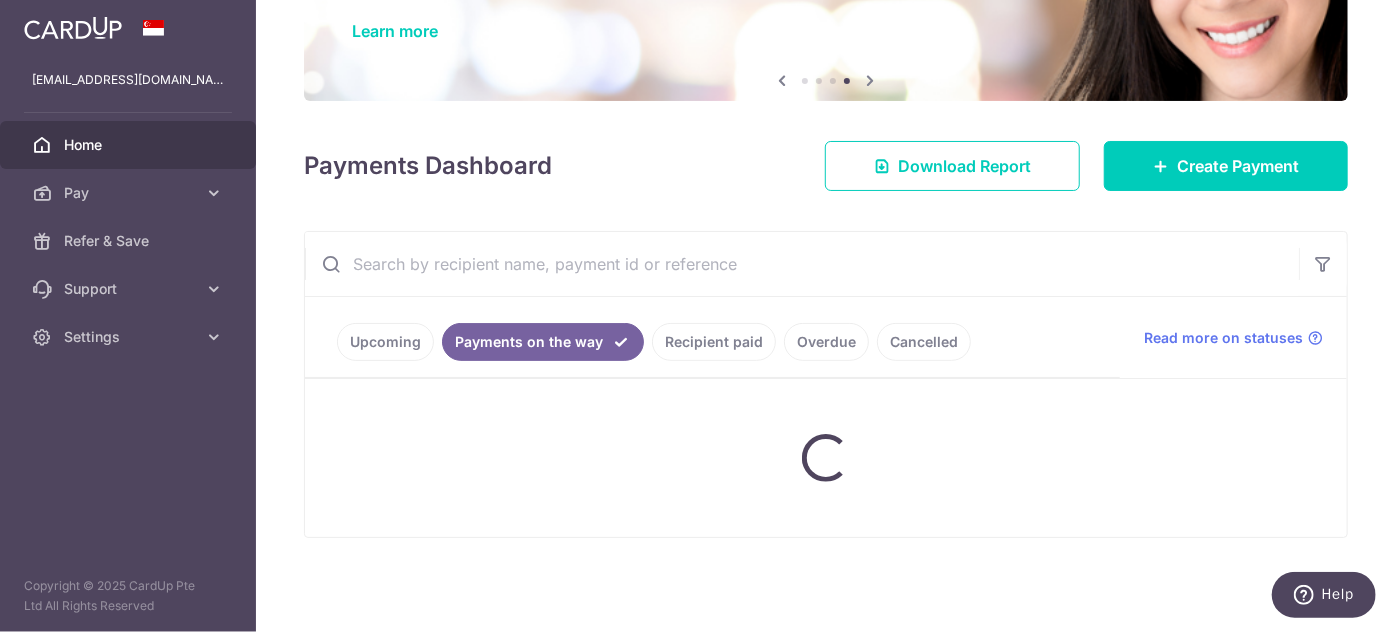 scroll, scrollTop: 152, scrollLeft: 0, axis: vertical 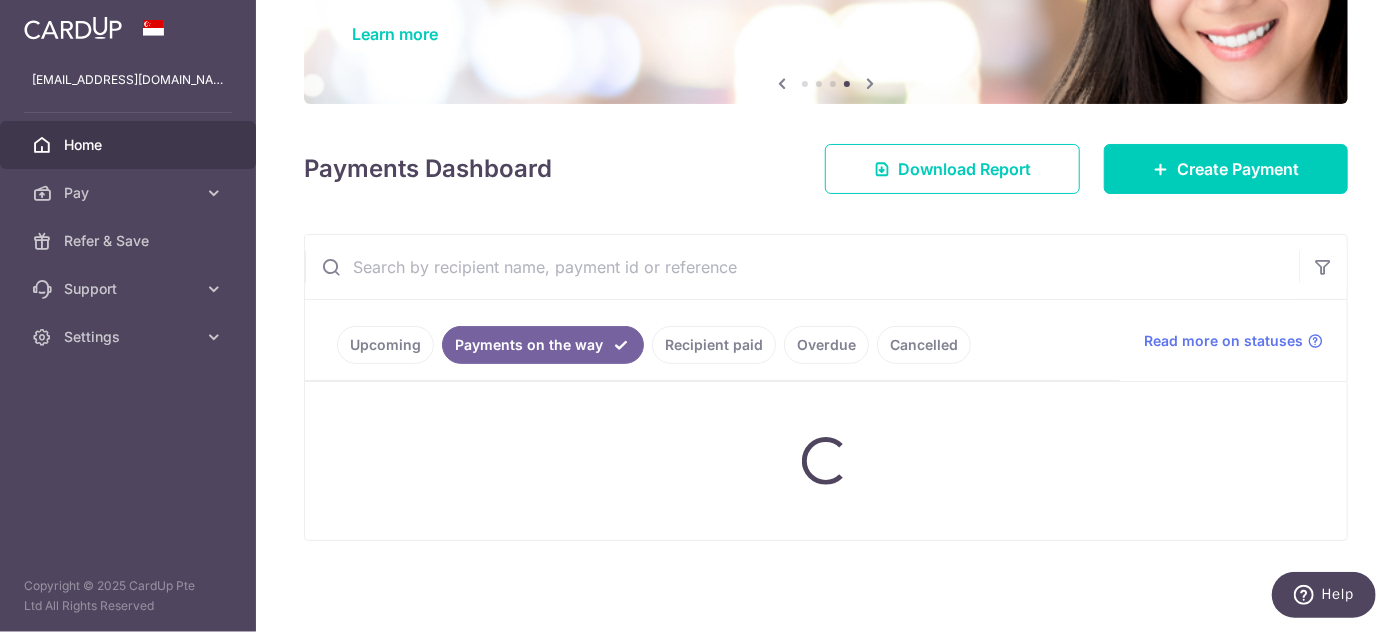 radio on "true" 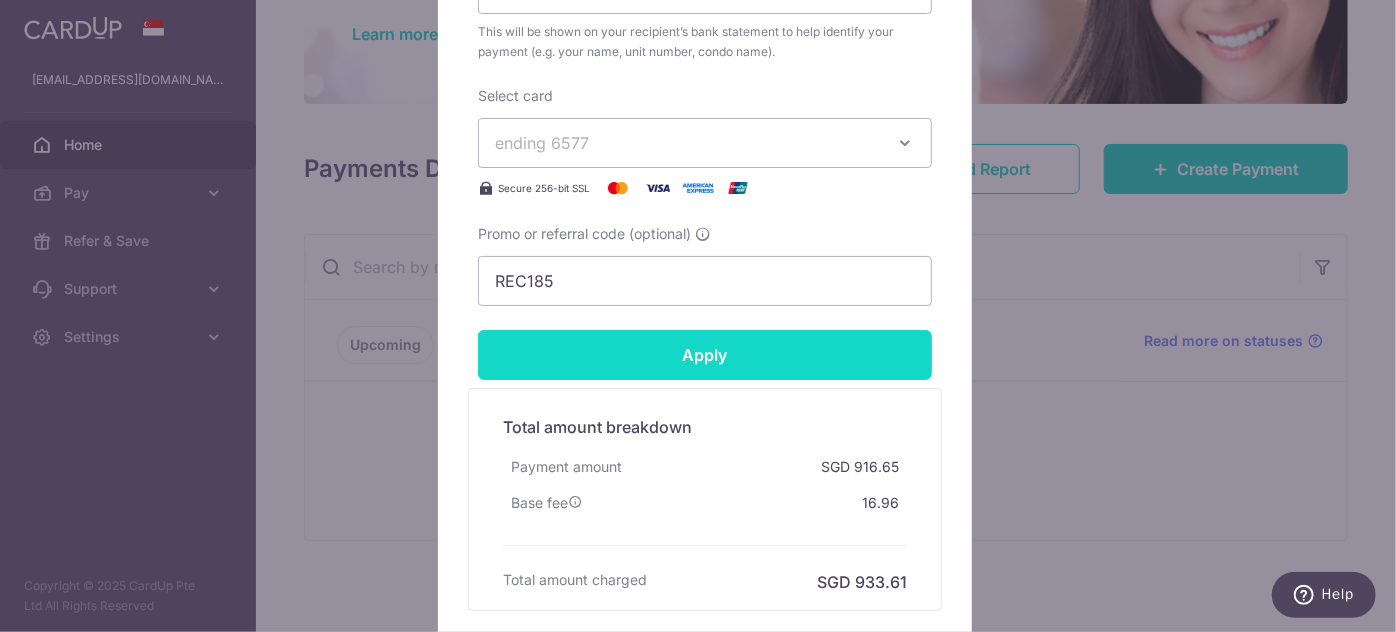 scroll, scrollTop: 848, scrollLeft: 0, axis: vertical 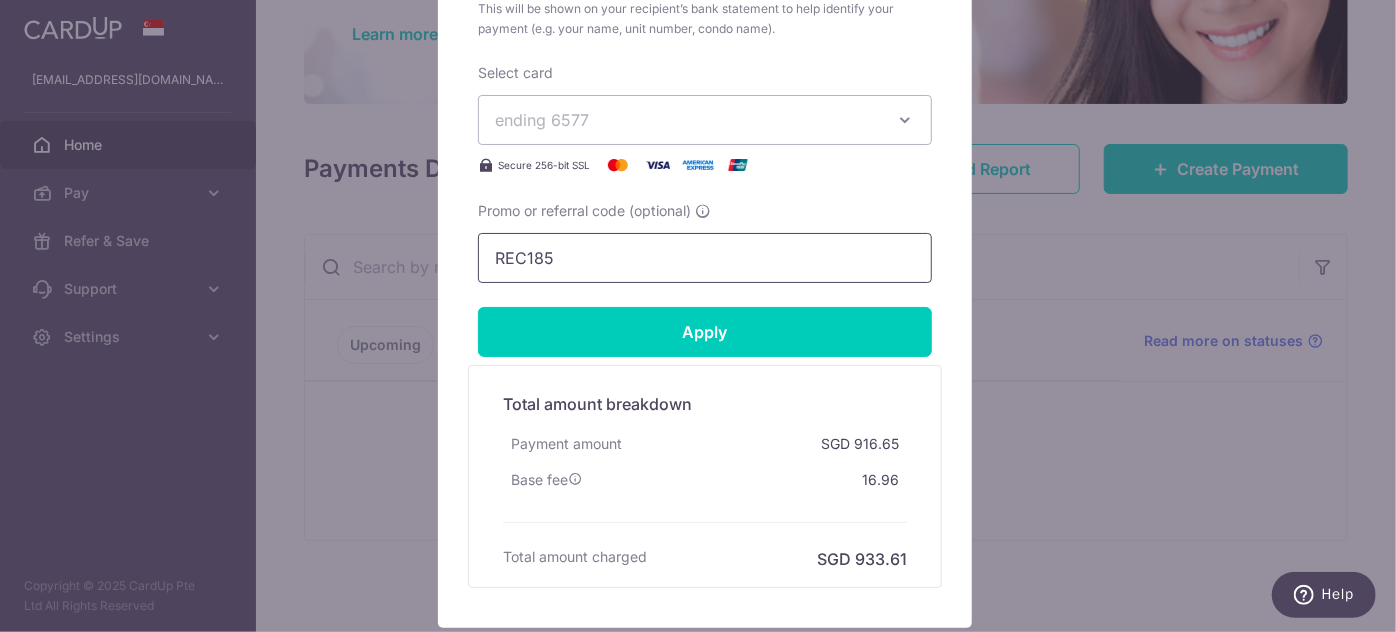 drag, startPoint x: 568, startPoint y: 251, endPoint x: 453, endPoint y: 251, distance: 115 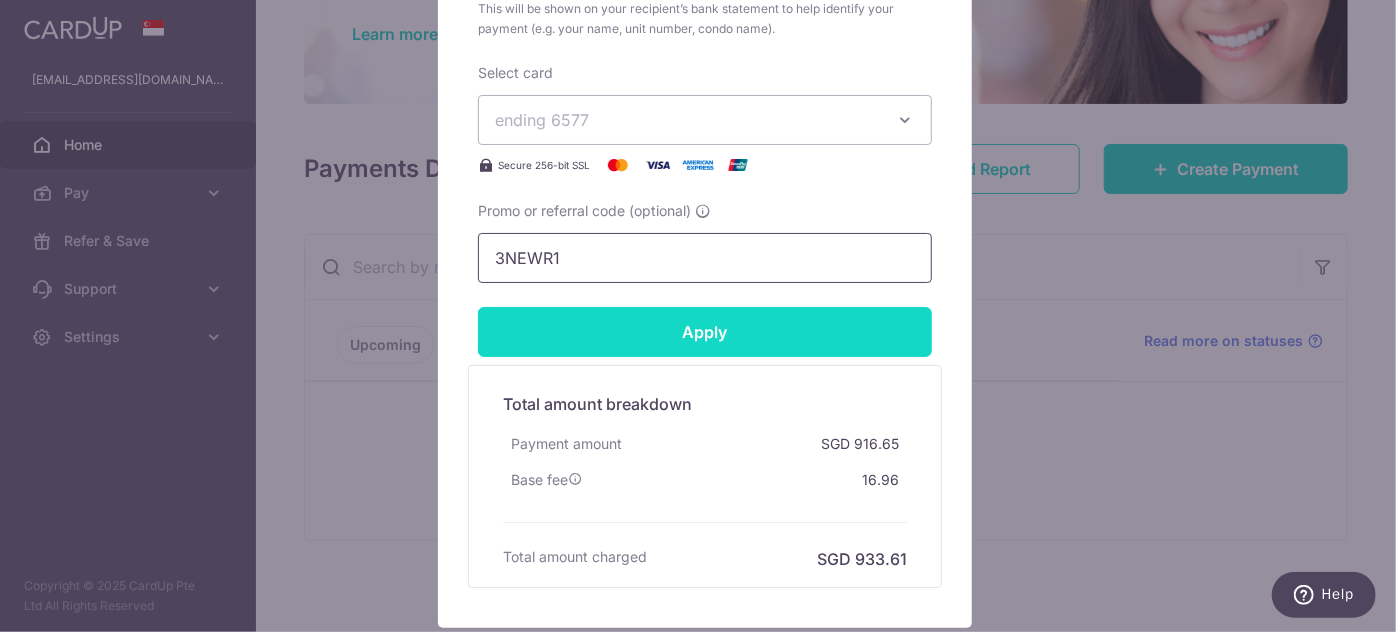 type on "3NEWR1" 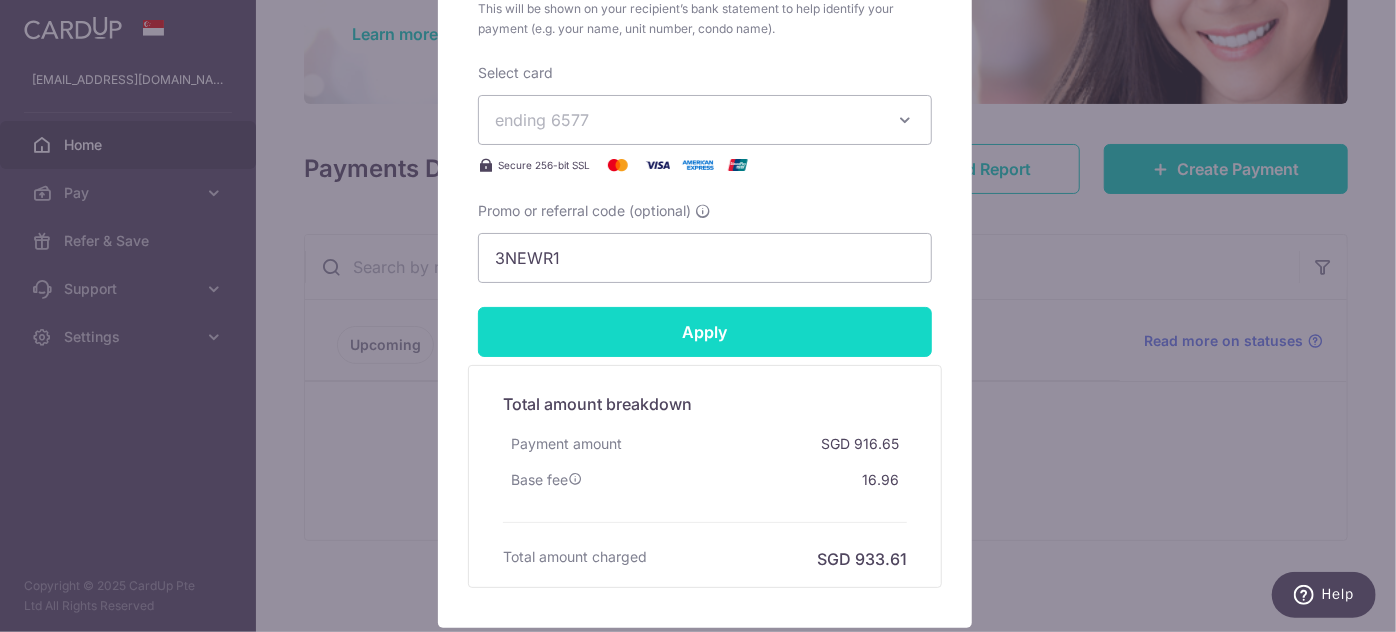 click on "Apply" at bounding box center (705, 332) 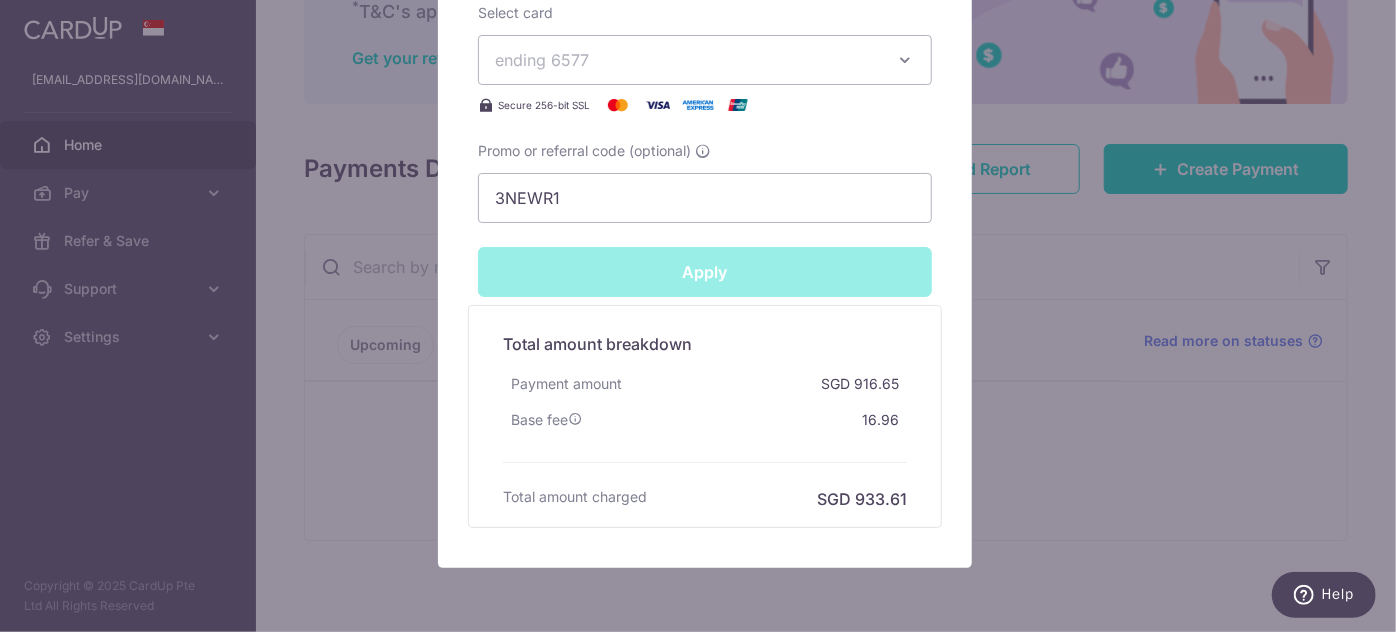 scroll, scrollTop: 985, scrollLeft: 0, axis: vertical 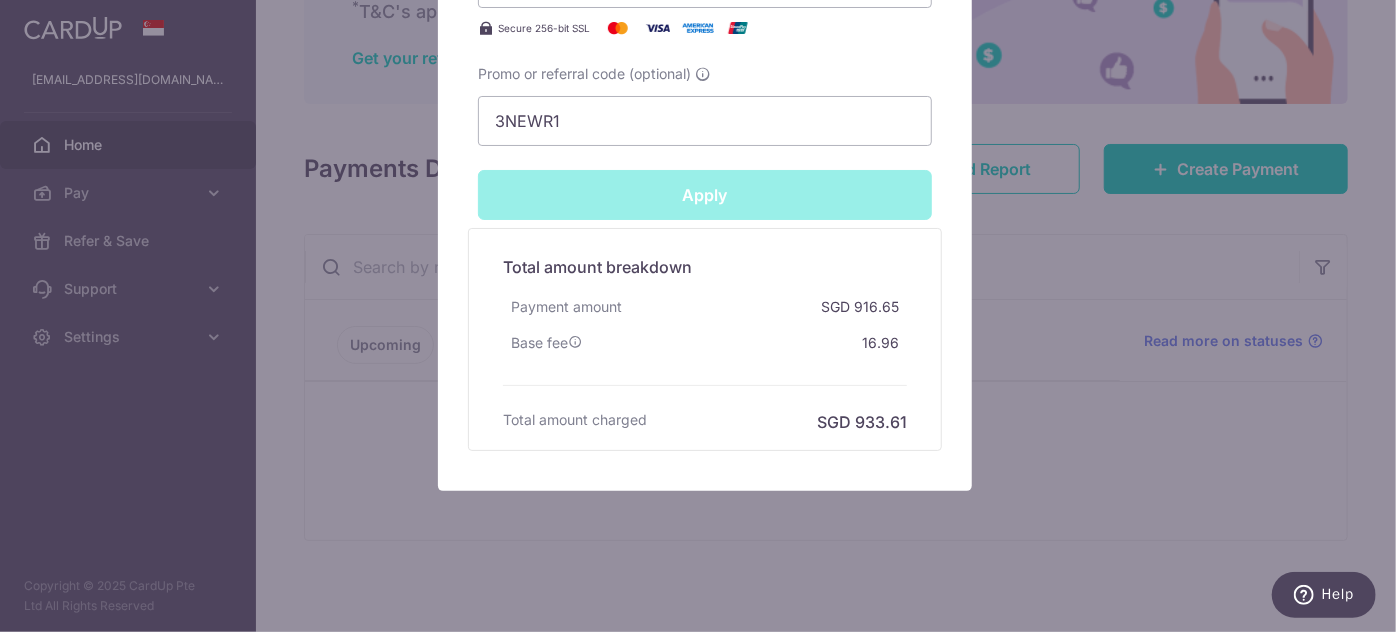 radio on "true" 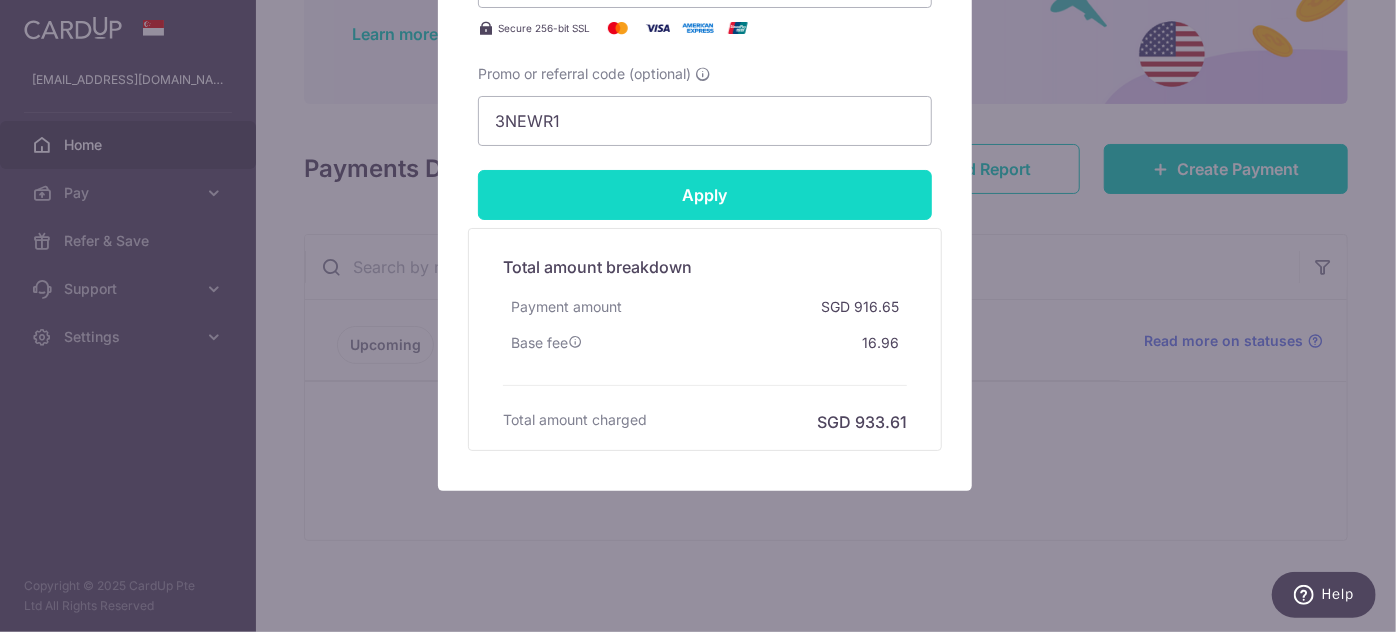 click on "Apply" at bounding box center [705, 195] 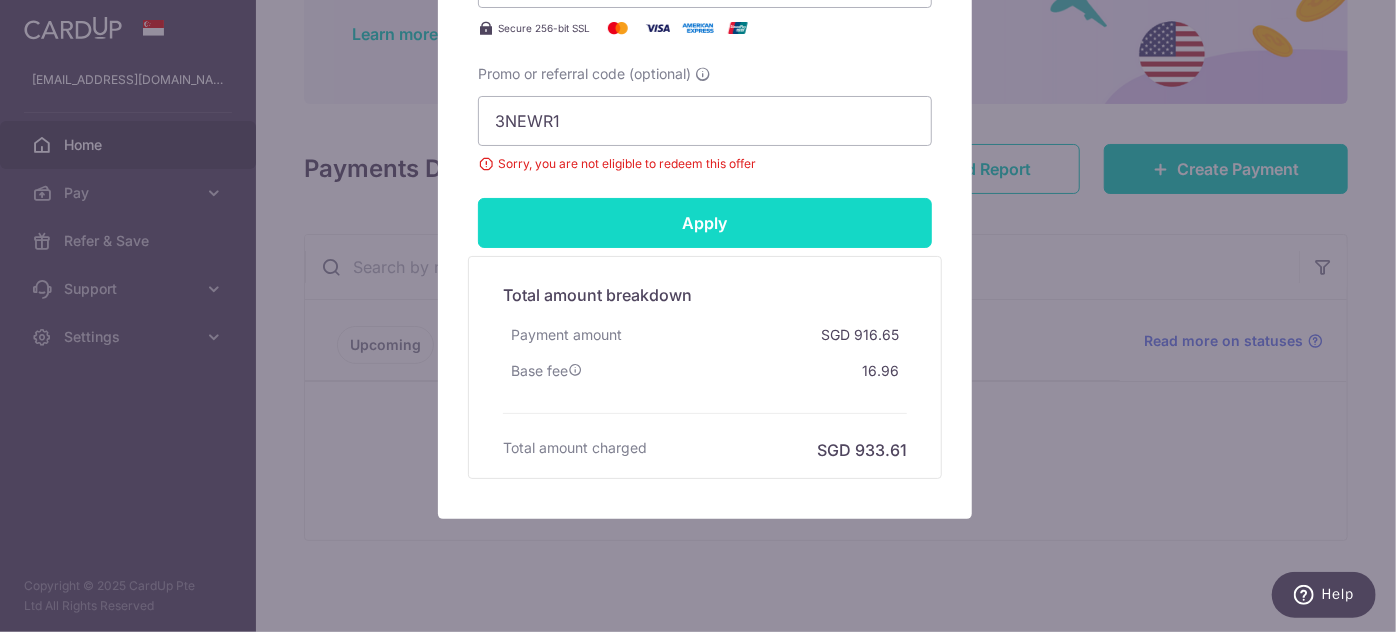click on "Apply" at bounding box center (705, 223) 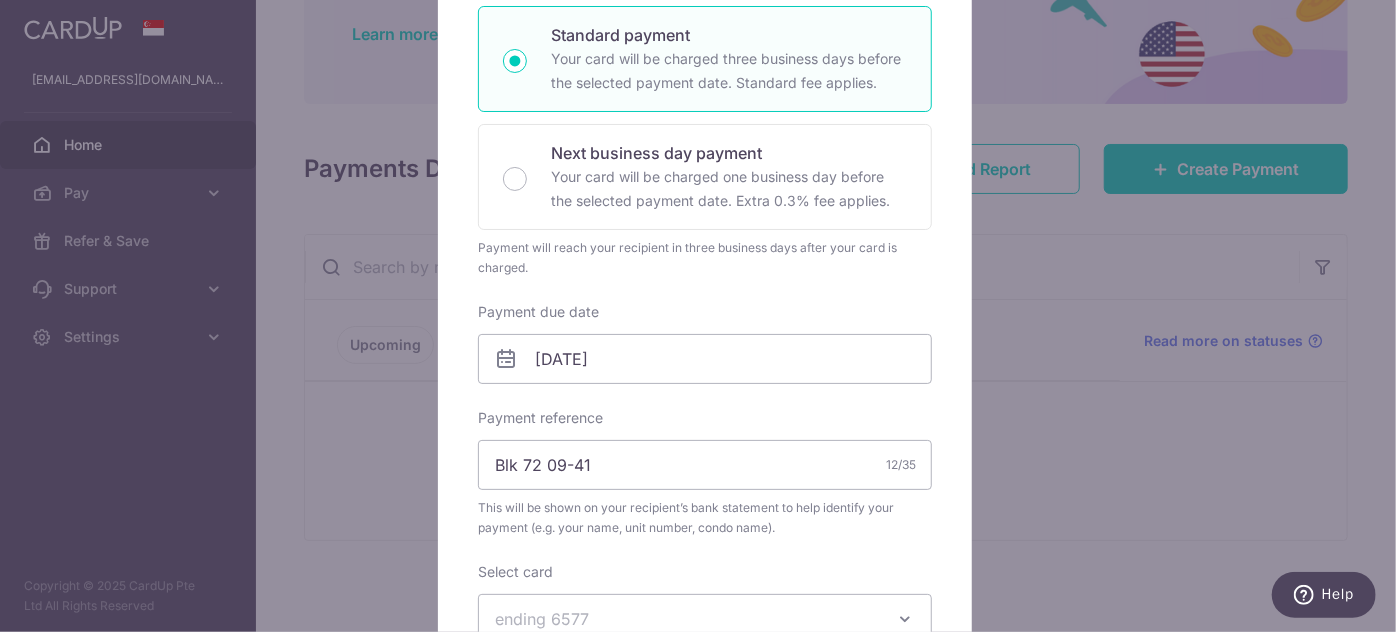 scroll, scrollTop: 136, scrollLeft: 0, axis: vertical 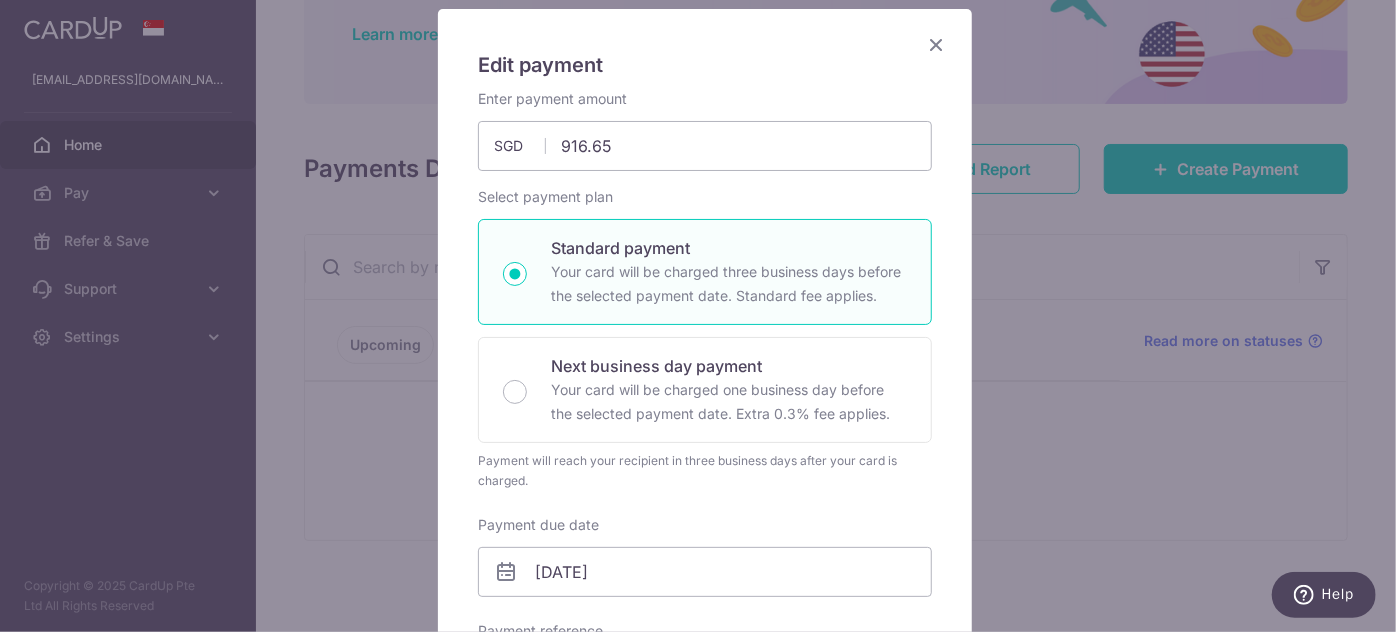 click at bounding box center (936, 44) 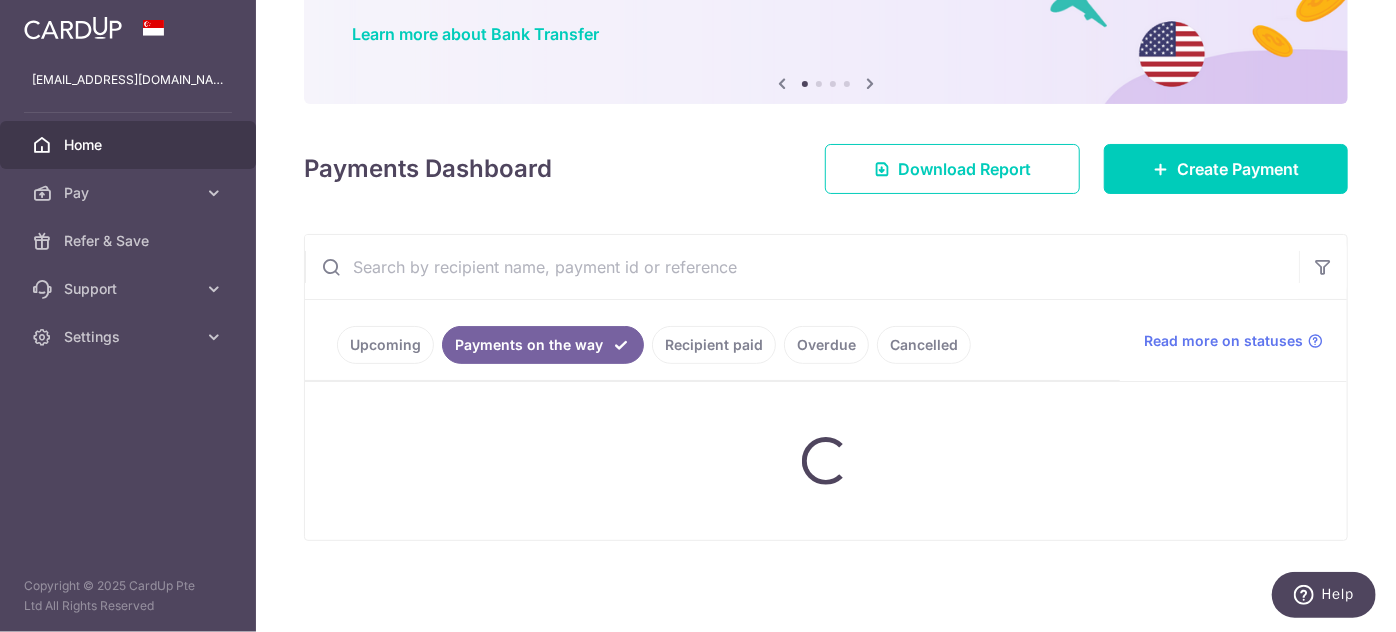 click on "Upcoming
Payments on the way
Recipient paid
Overdue
Cancelled" at bounding box center [712, 340] 